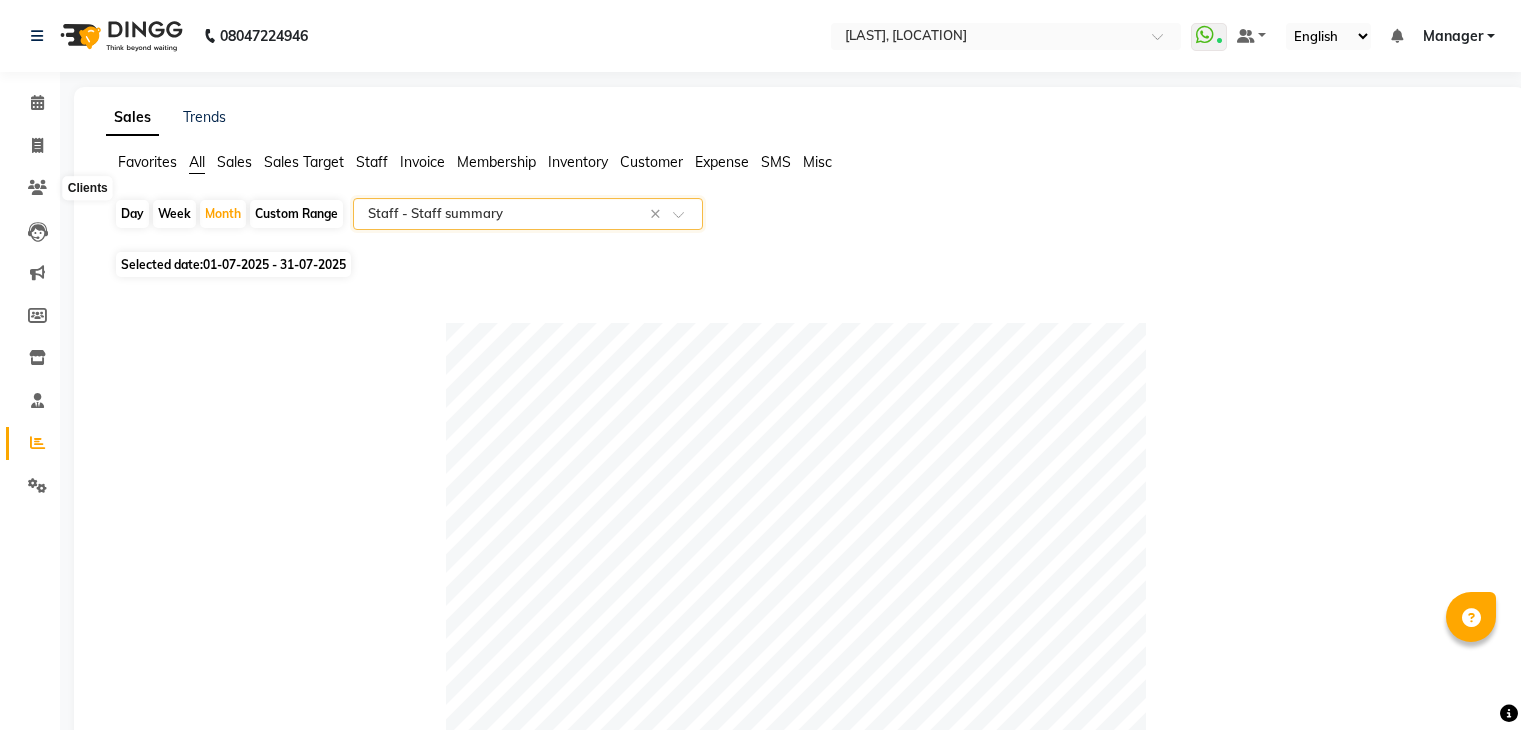select on "full_report" 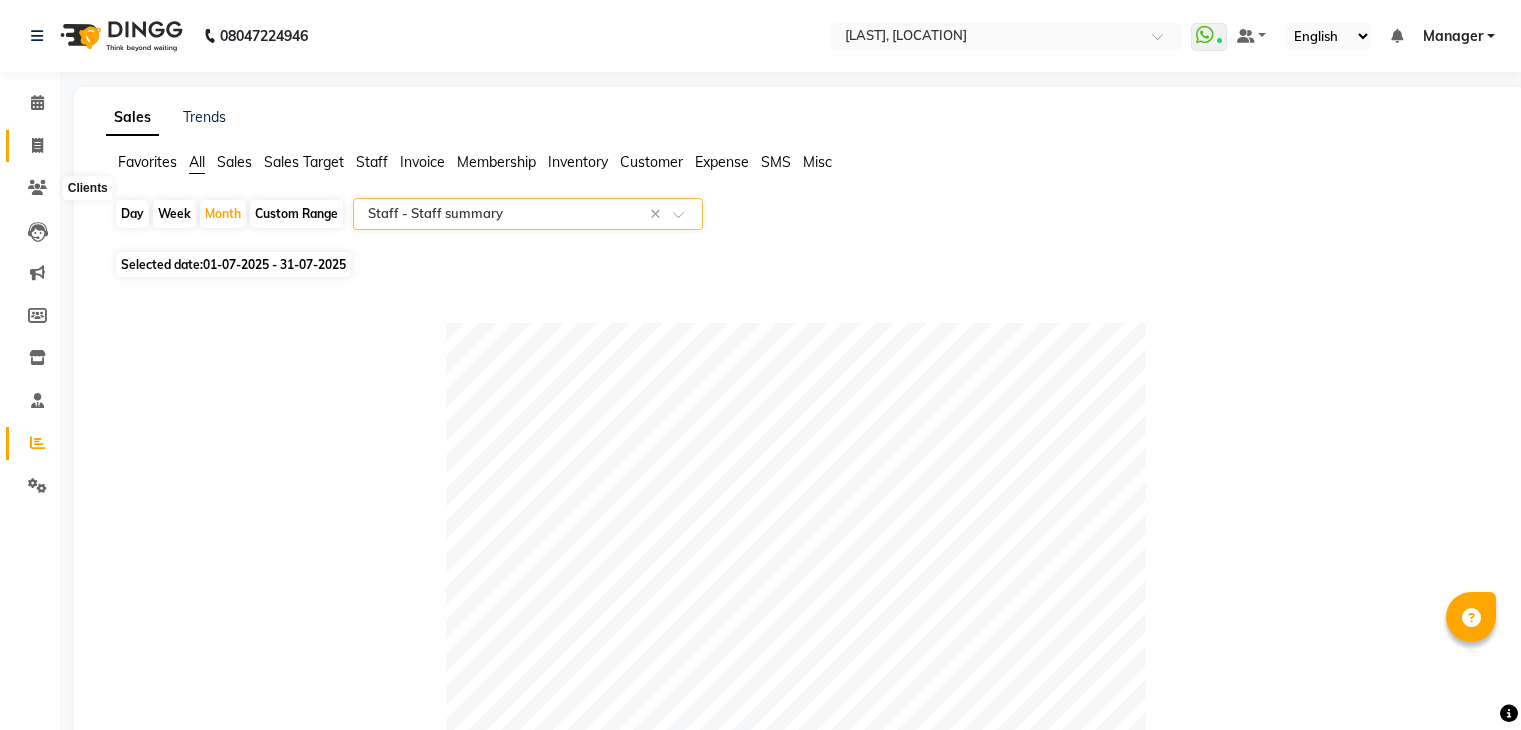 scroll, scrollTop: 0, scrollLeft: 0, axis: both 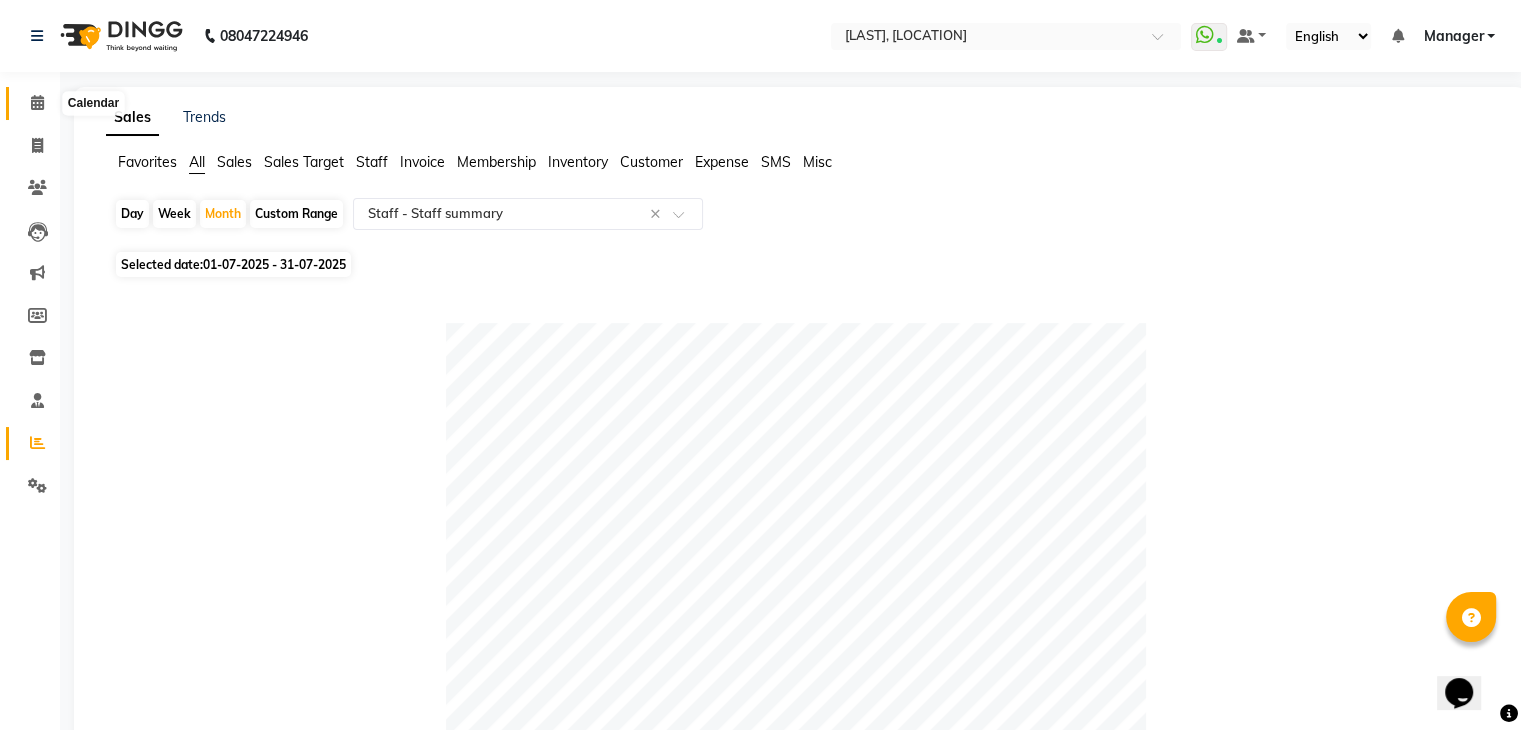 click 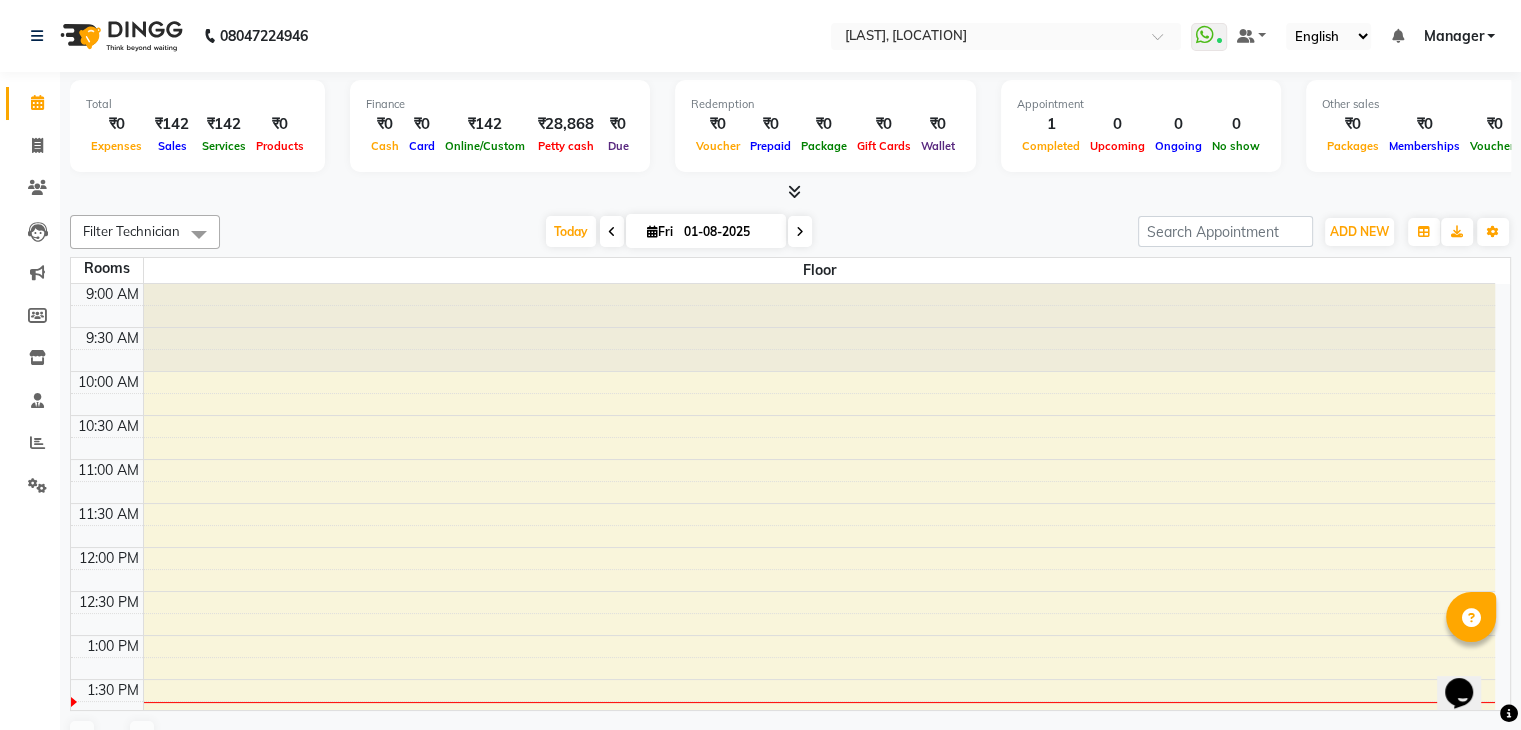 scroll, scrollTop: 0, scrollLeft: 0, axis: both 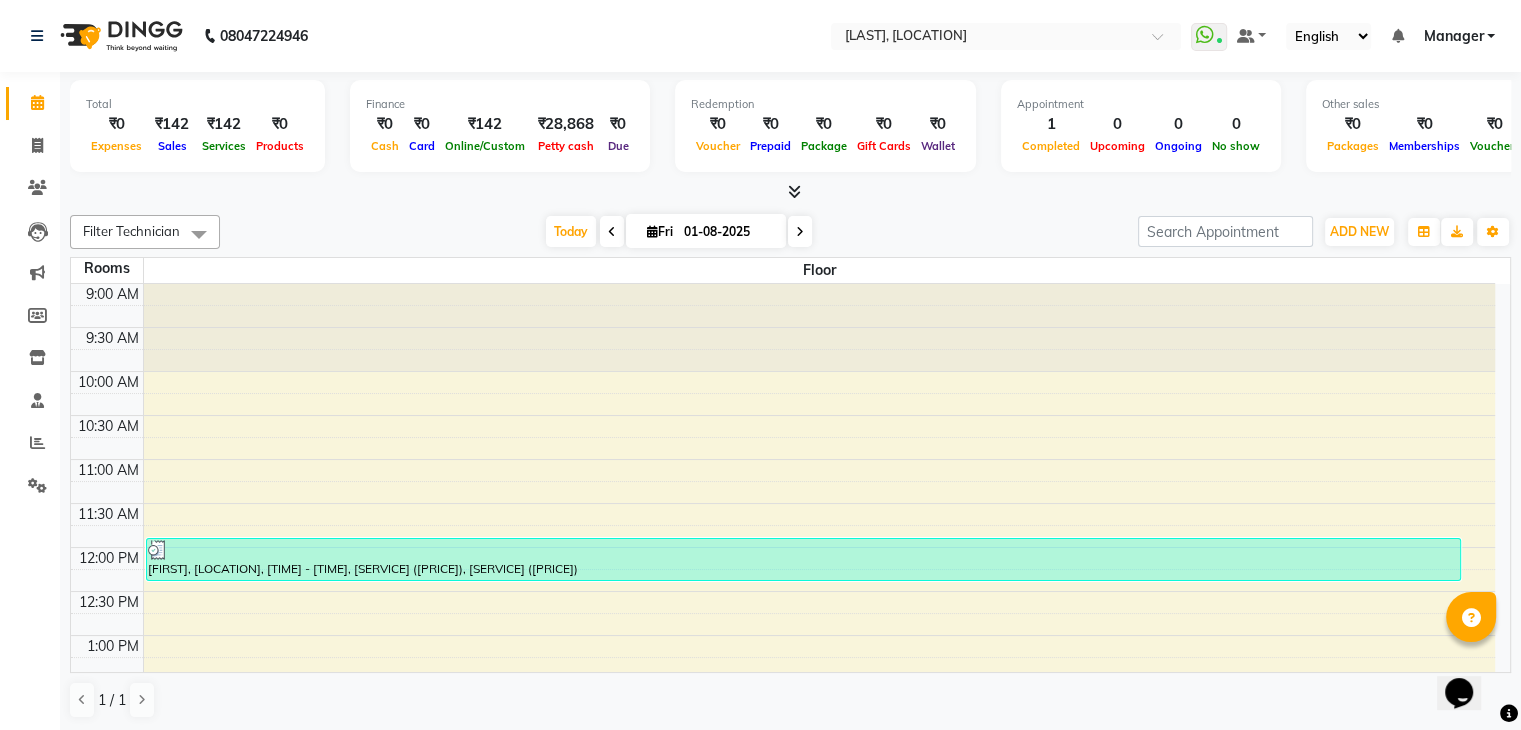 click at bounding box center (794, 191) 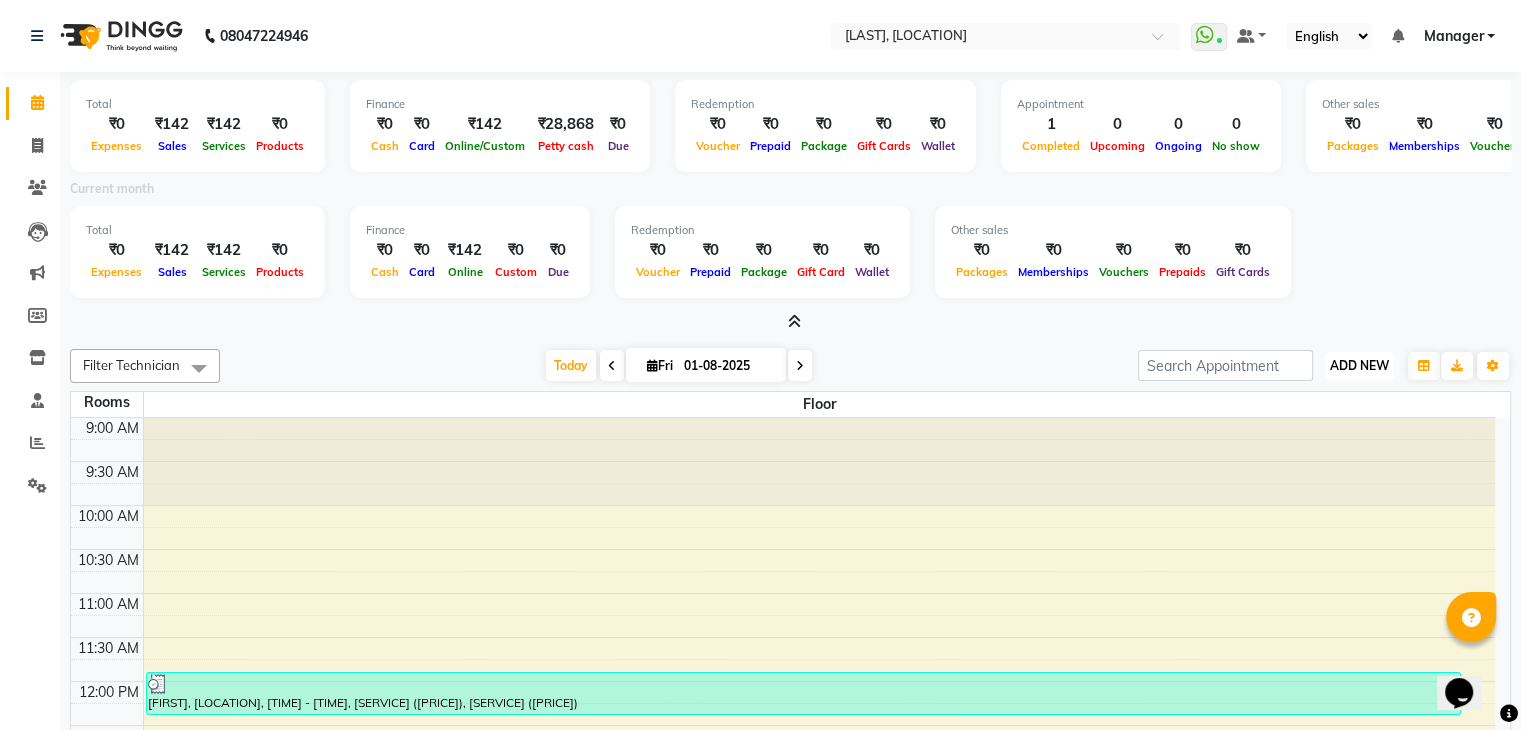 click on "ADD NEW" at bounding box center [1359, 365] 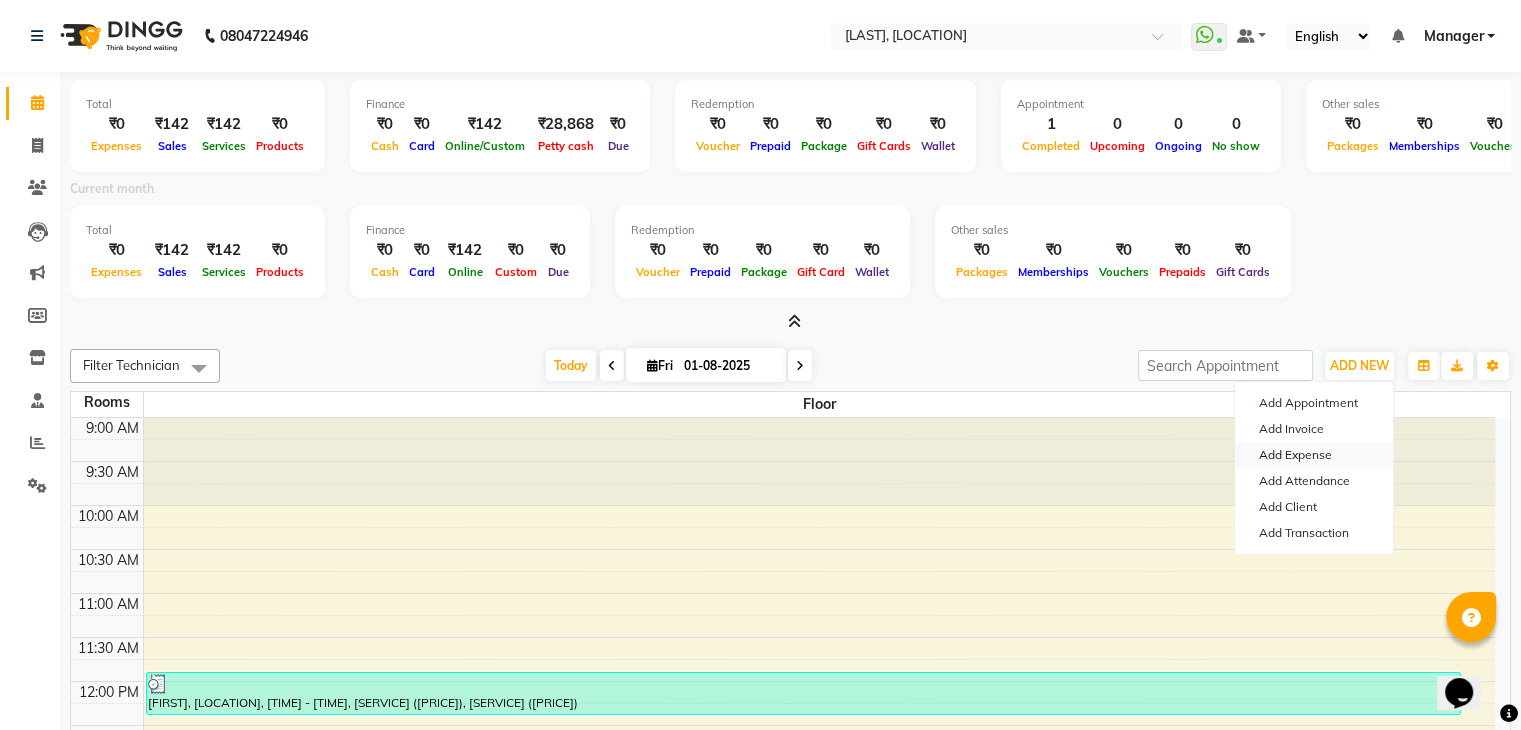 click on "Add Expense" at bounding box center (1314, 455) 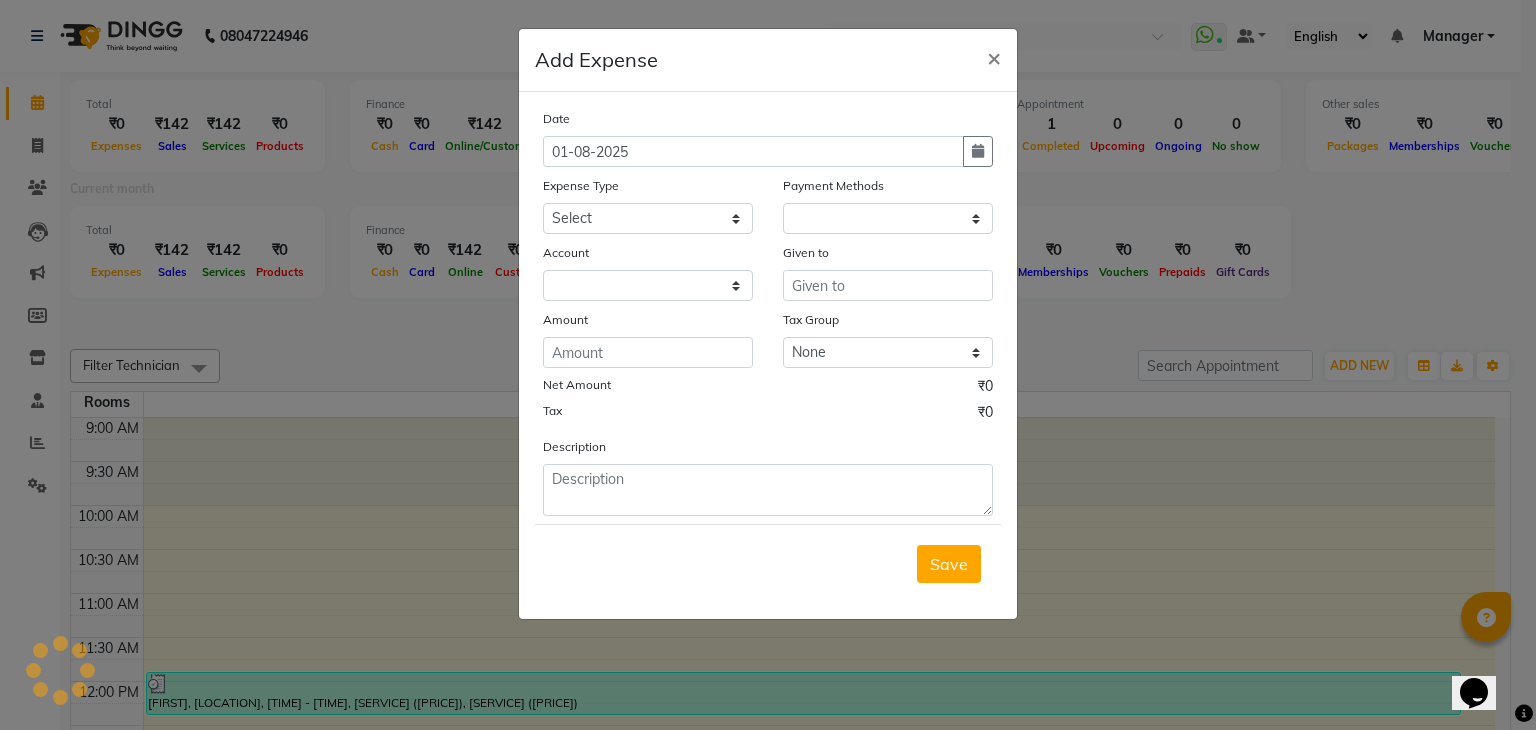 select on "1" 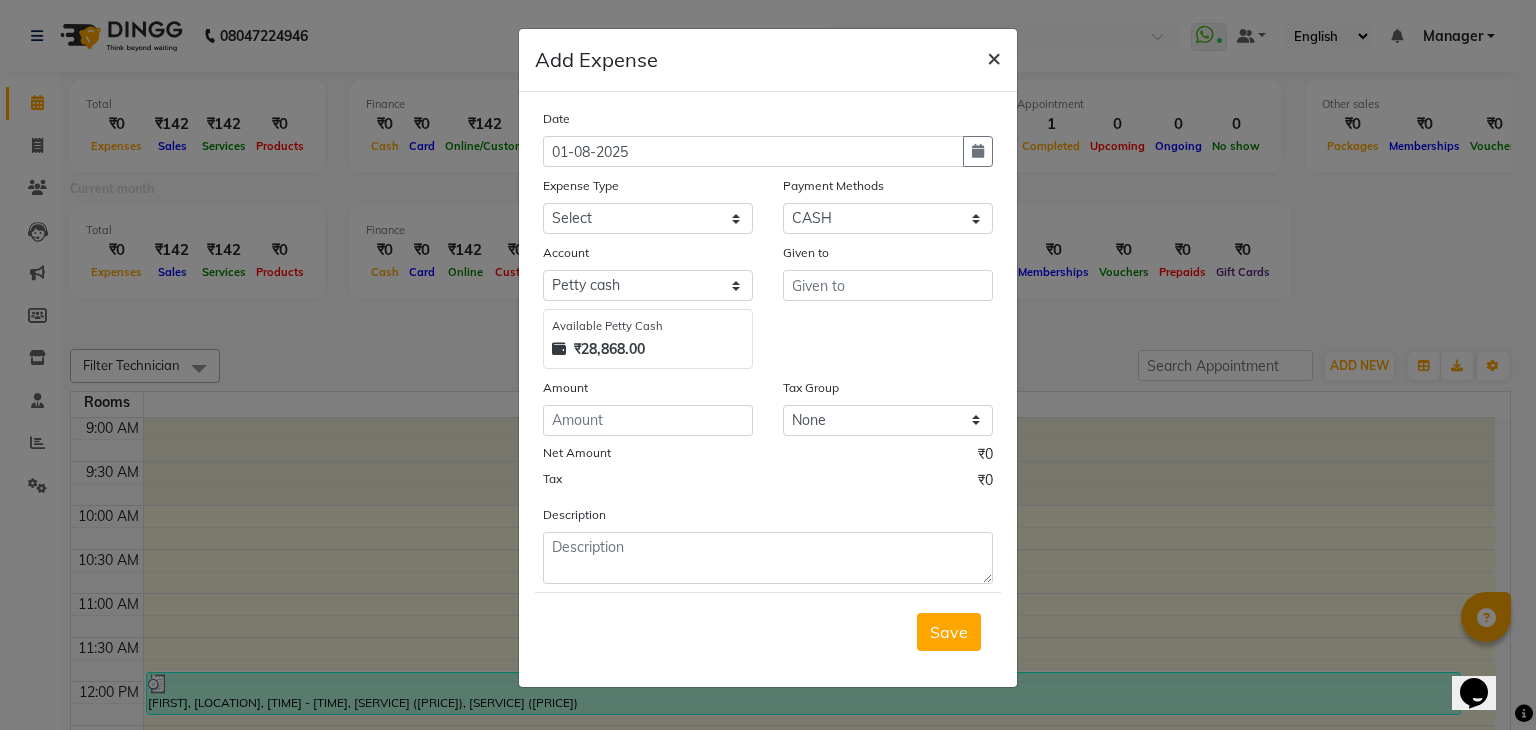 click on "×" 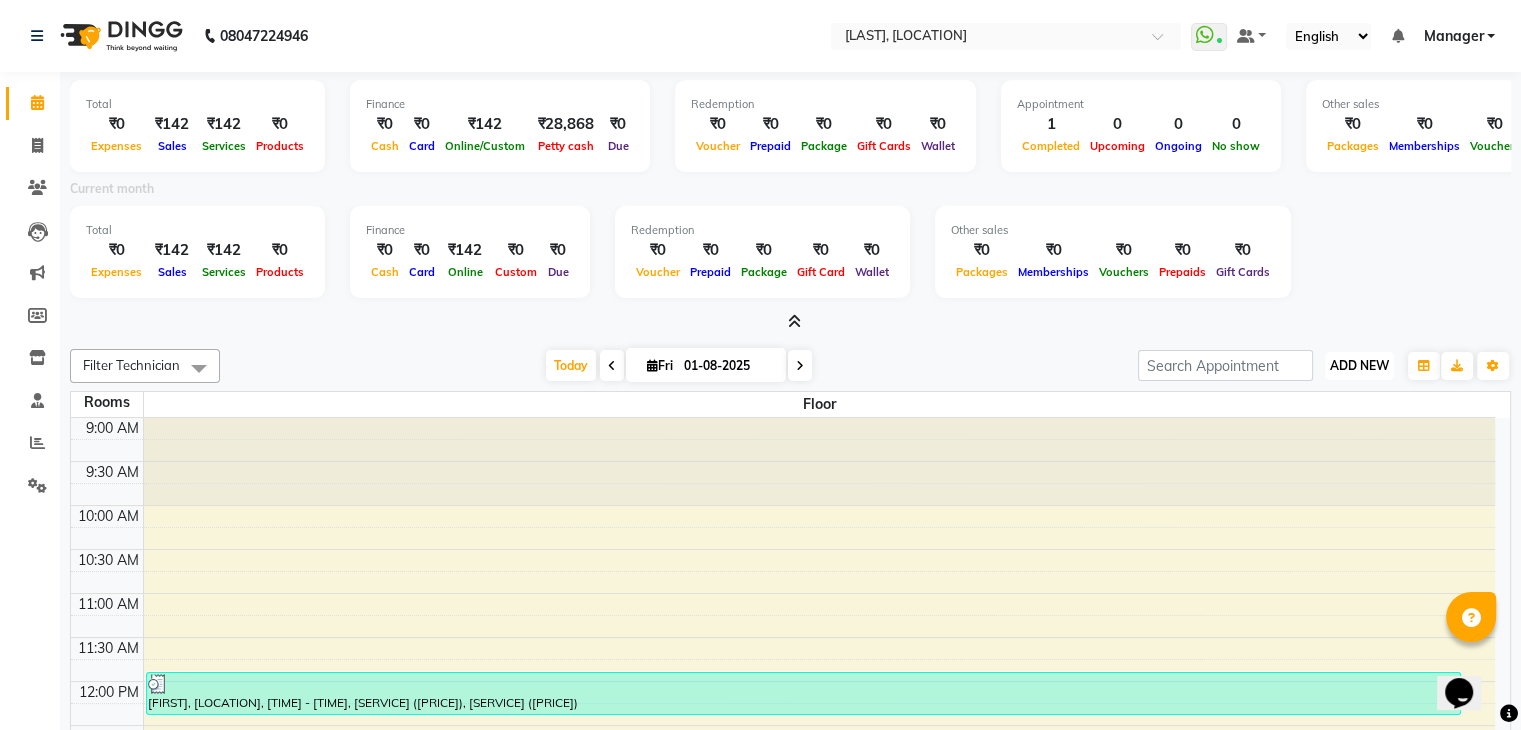 click on "ADD NEW" at bounding box center [1359, 365] 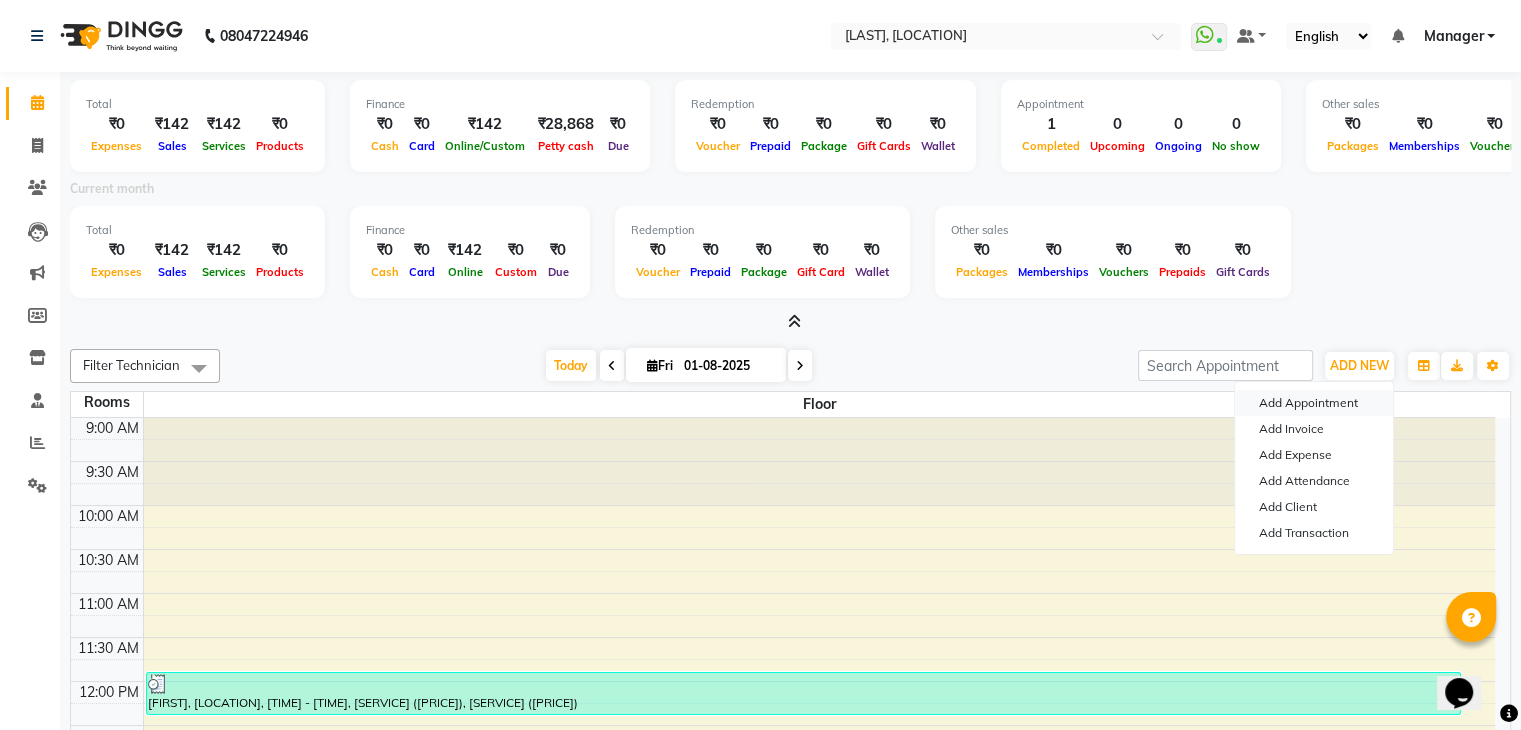 click on "Add Appointment" at bounding box center (1314, 403) 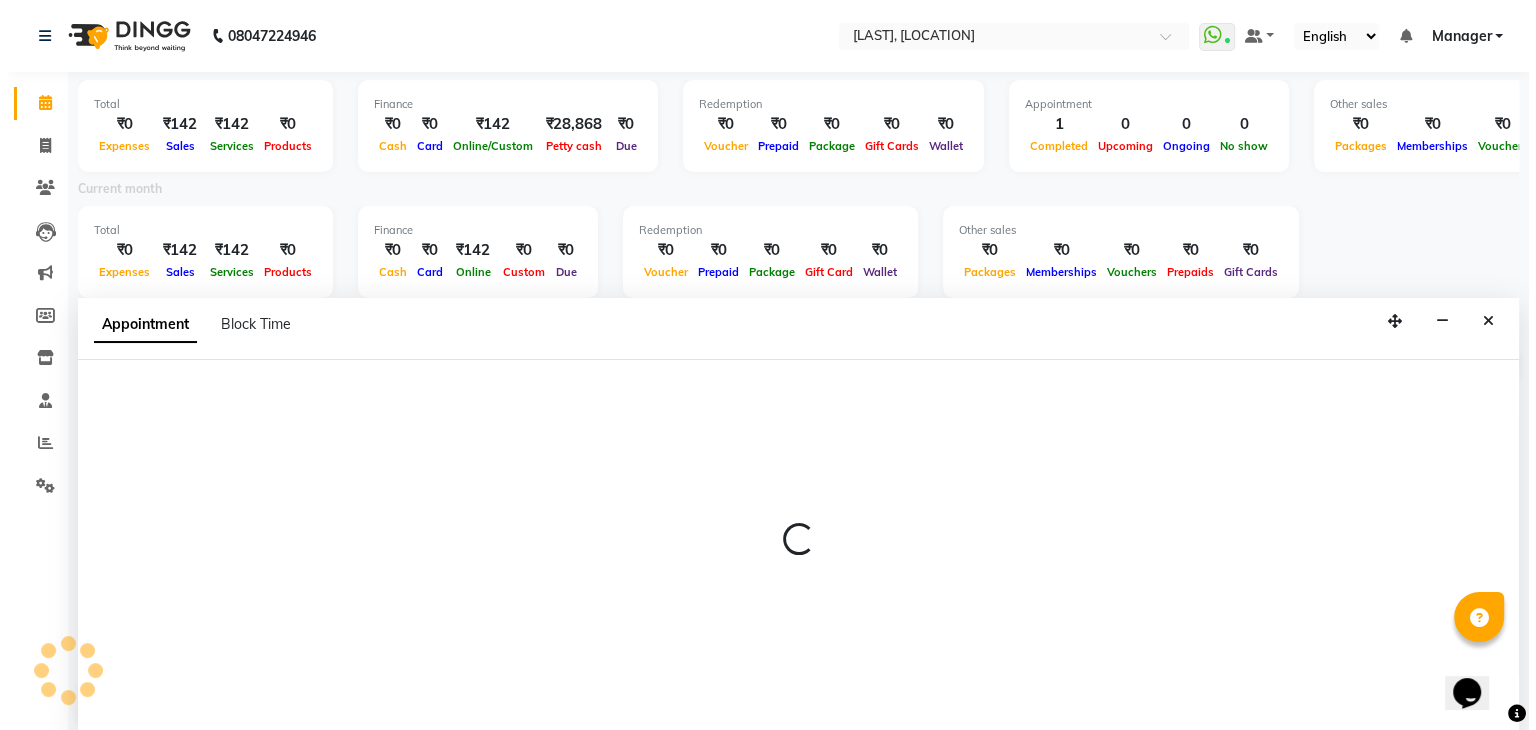 scroll, scrollTop: 5, scrollLeft: 0, axis: vertical 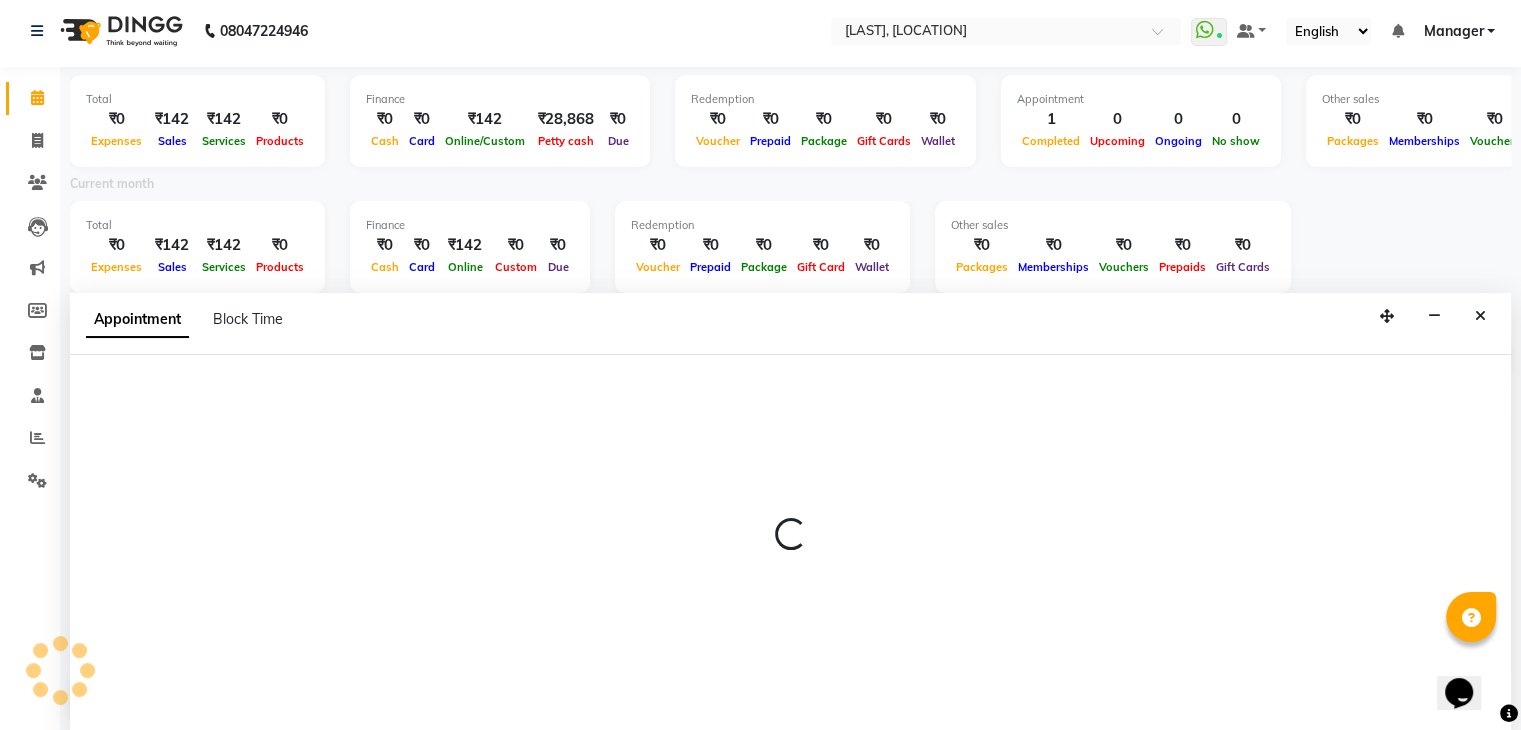 select on "600" 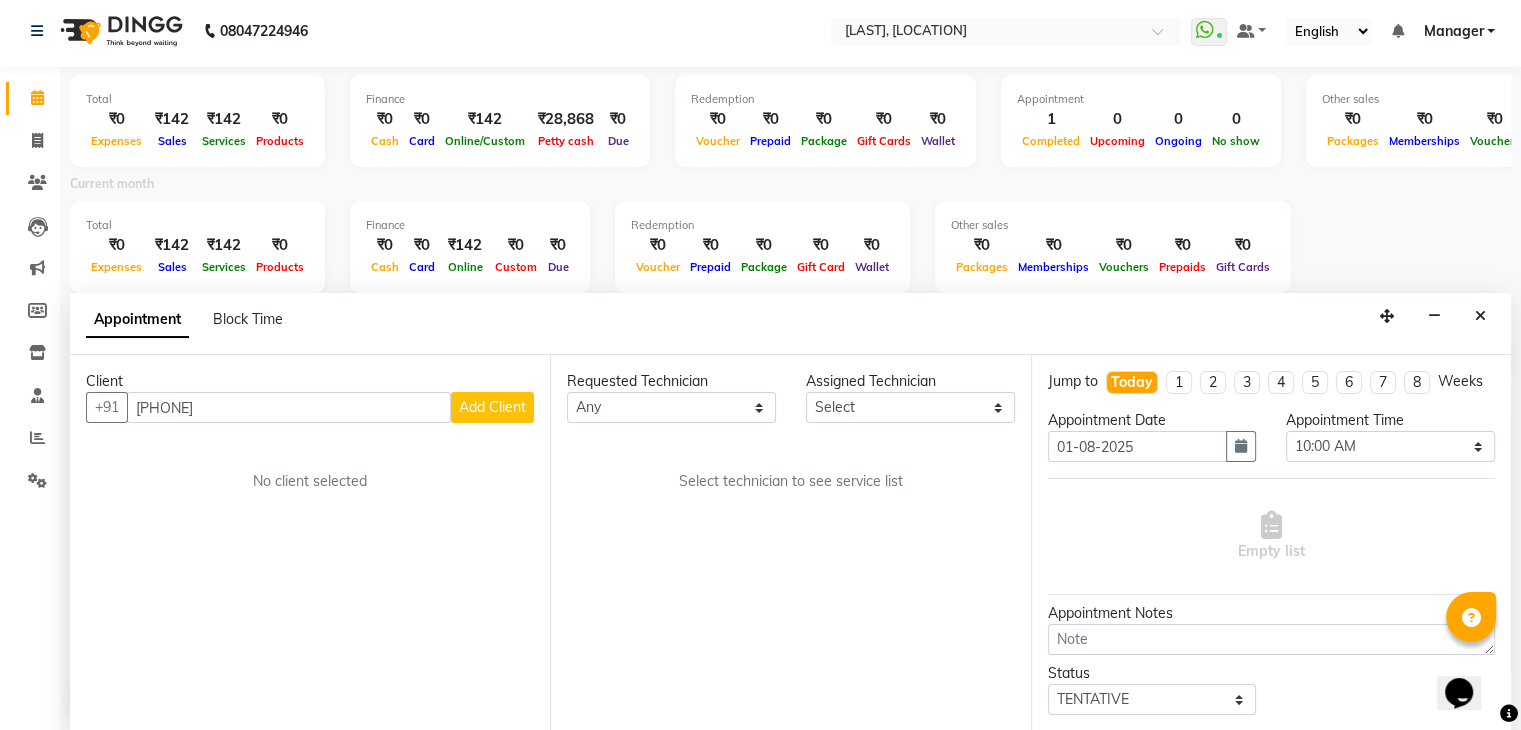 type on "[PHONE]" 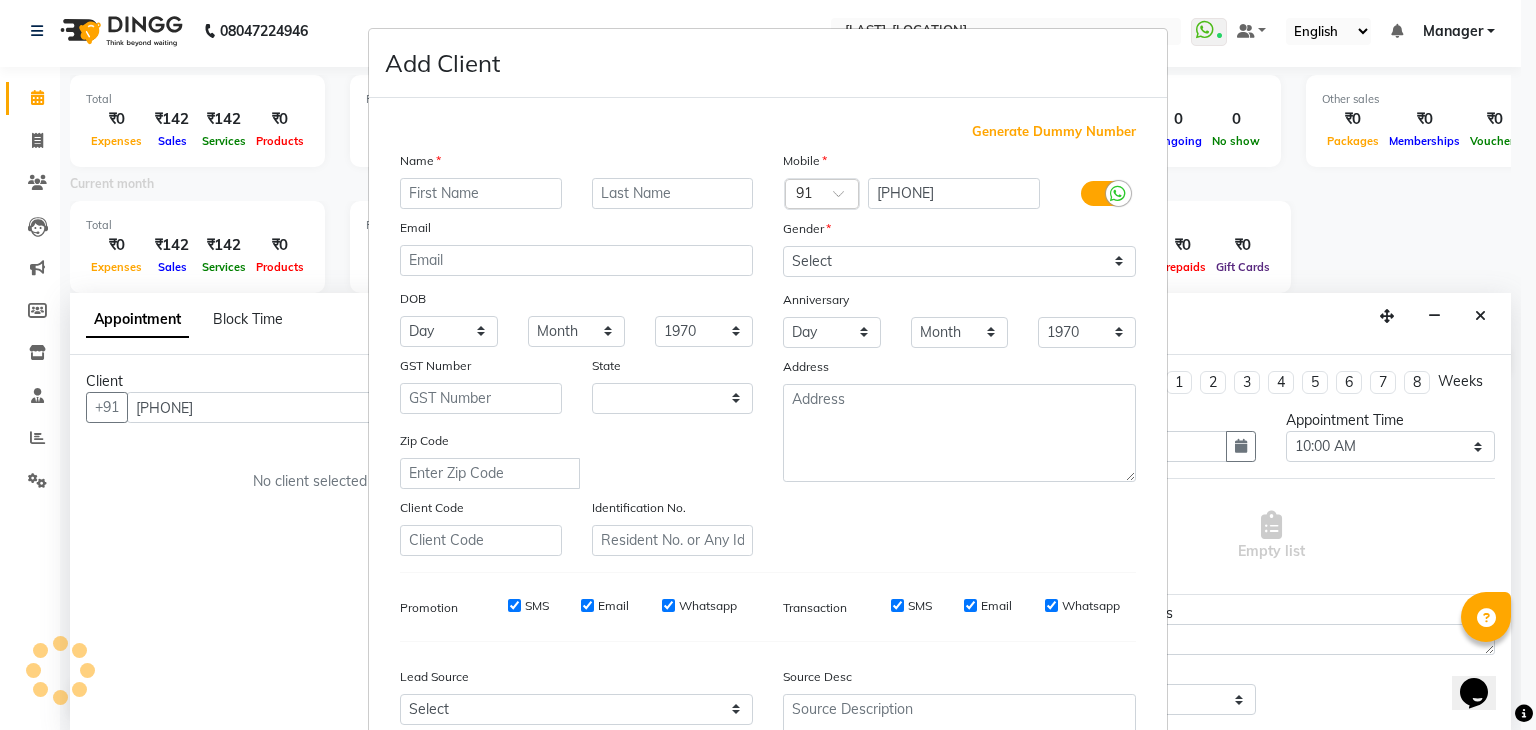 select on "21" 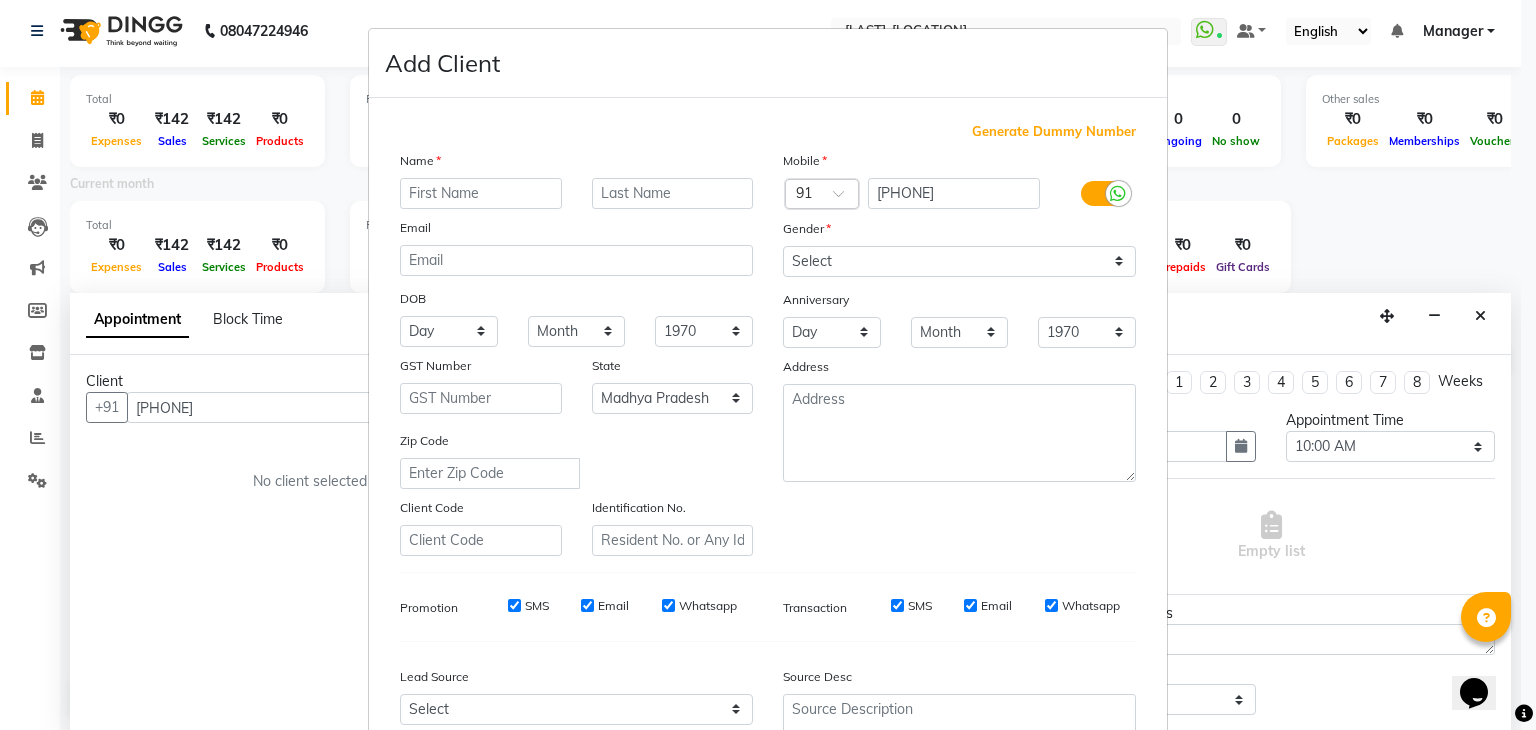 click at bounding box center [481, 193] 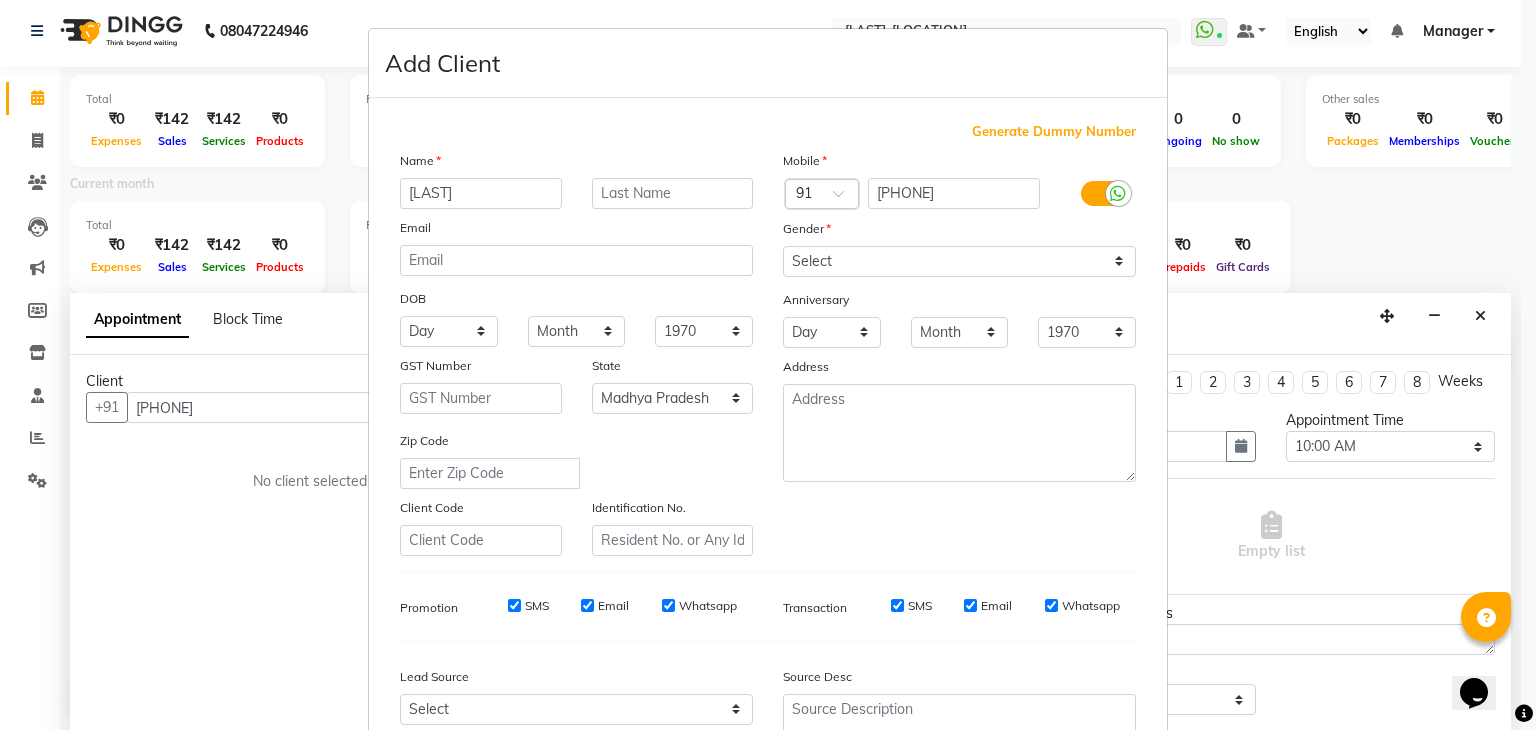 type on "[LAST]" 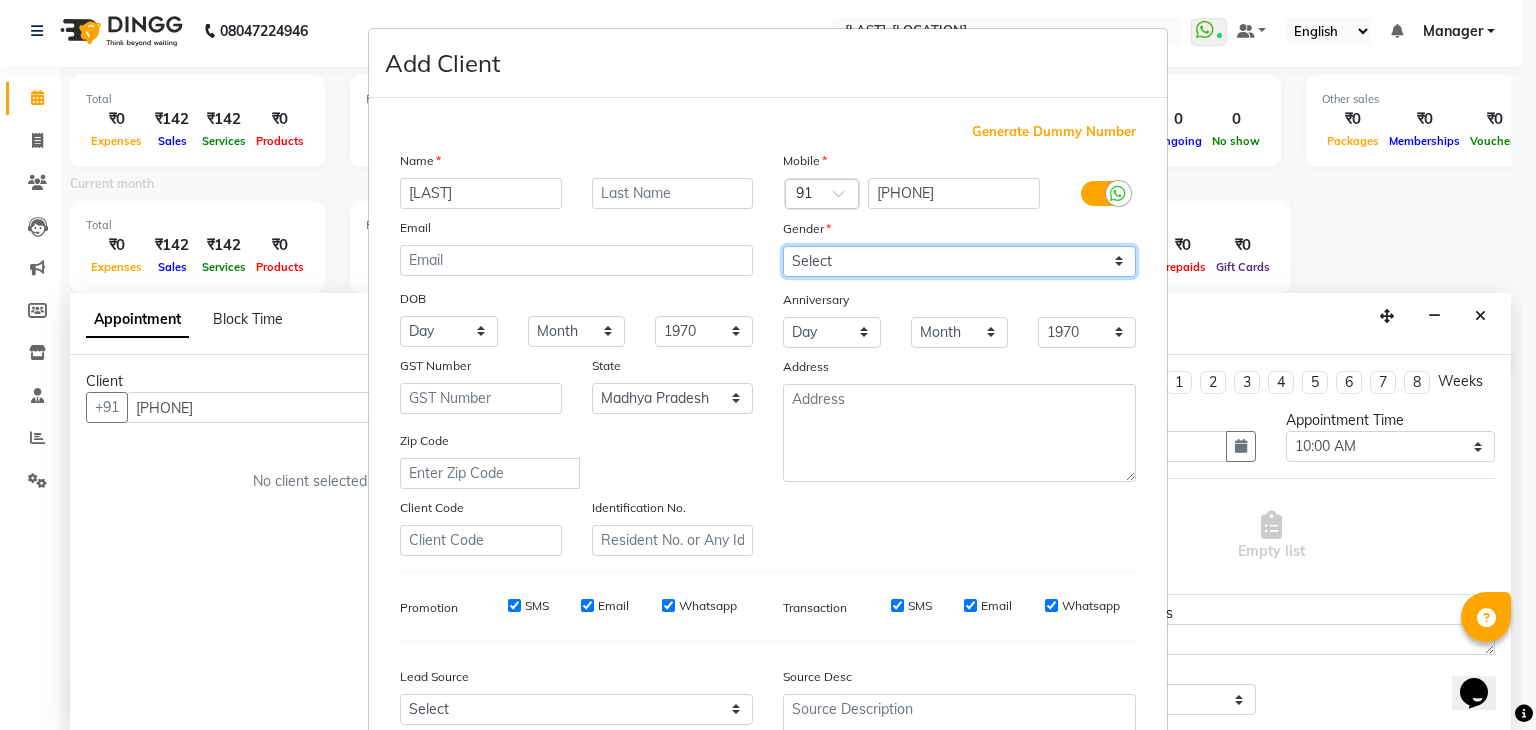 click on "Select Male Female Other Prefer Not To Say" at bounding box center (959, 261) 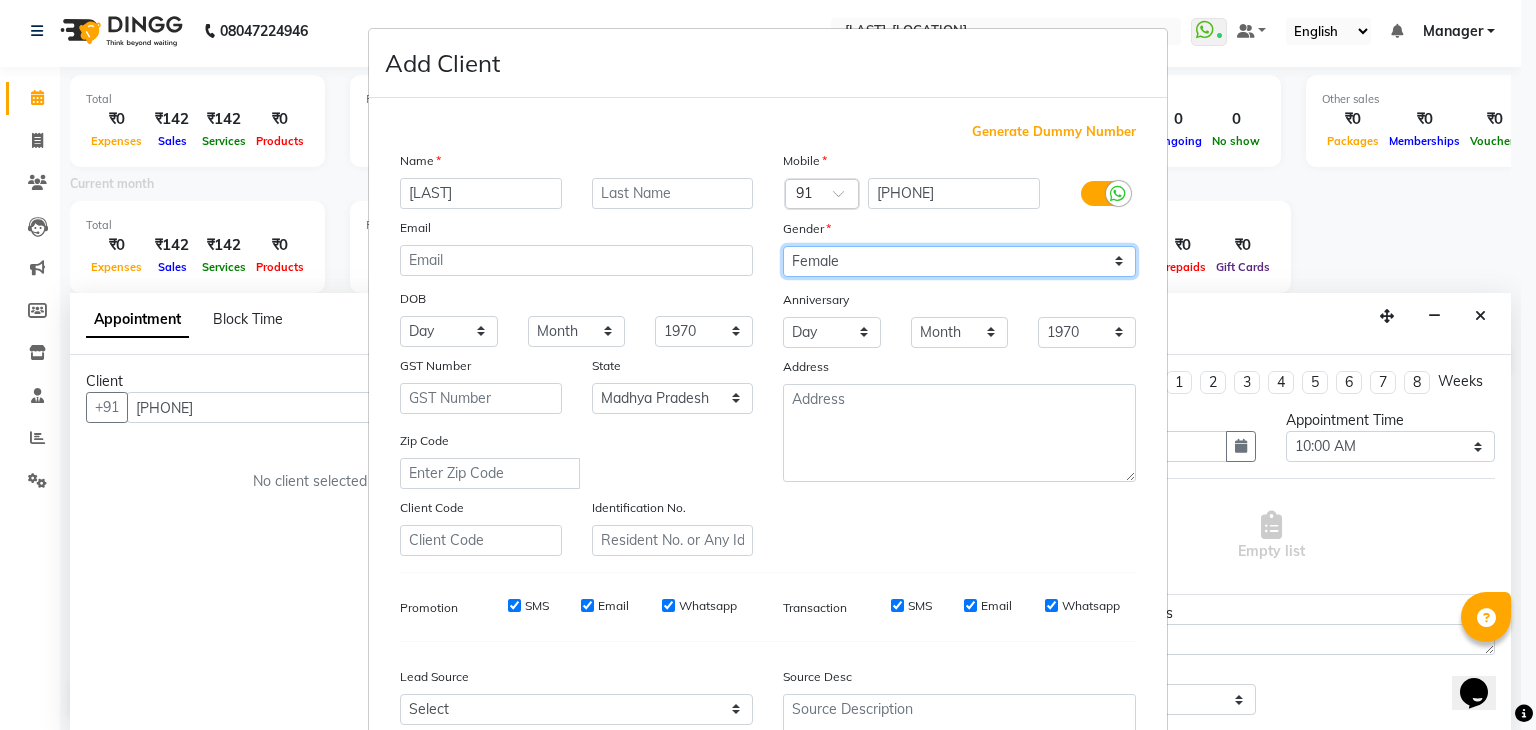 click on "Select Male Female Other Prefer Not To Say" at bounding box center (959, 261) 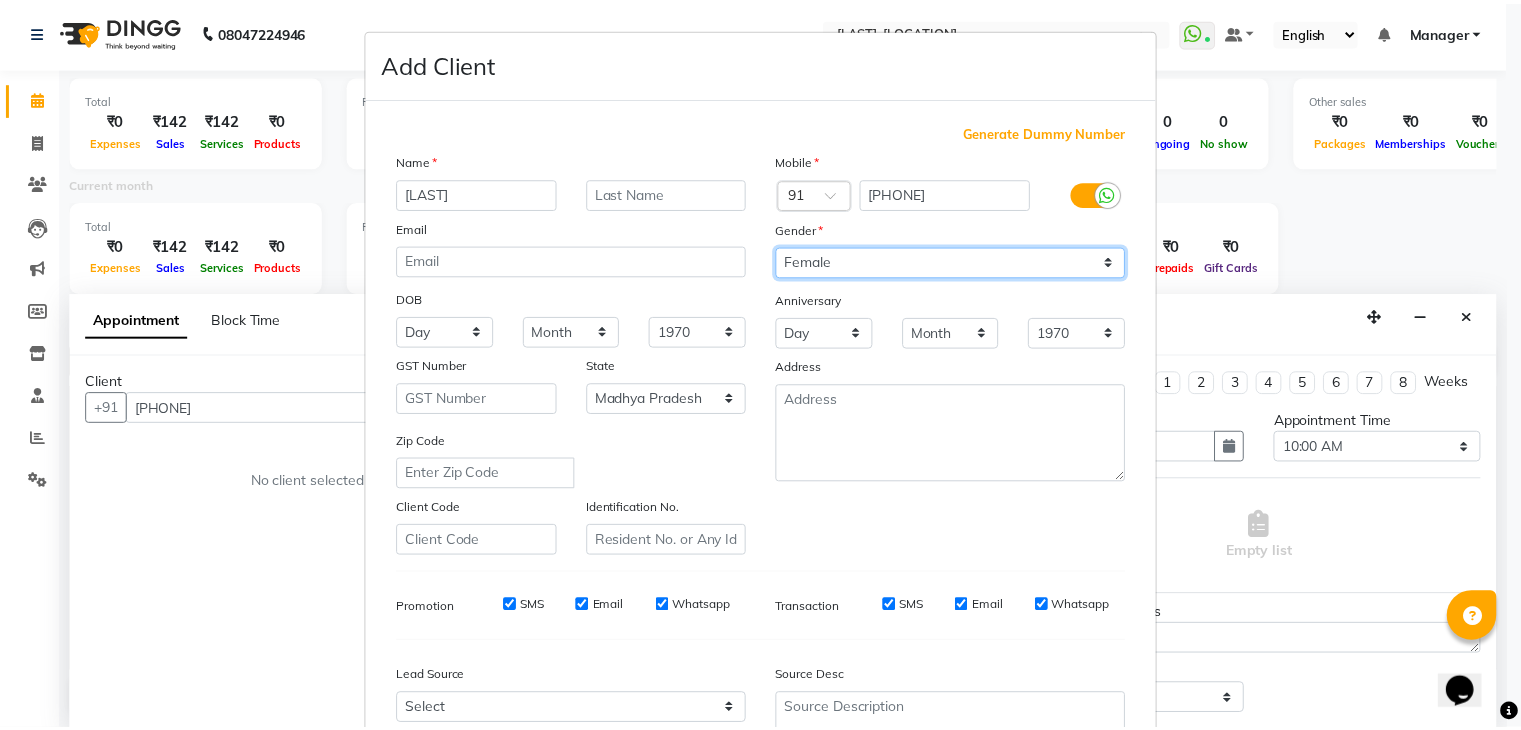 scroll, scrollTop: 203, scrollLeft: 0, axis: vertical 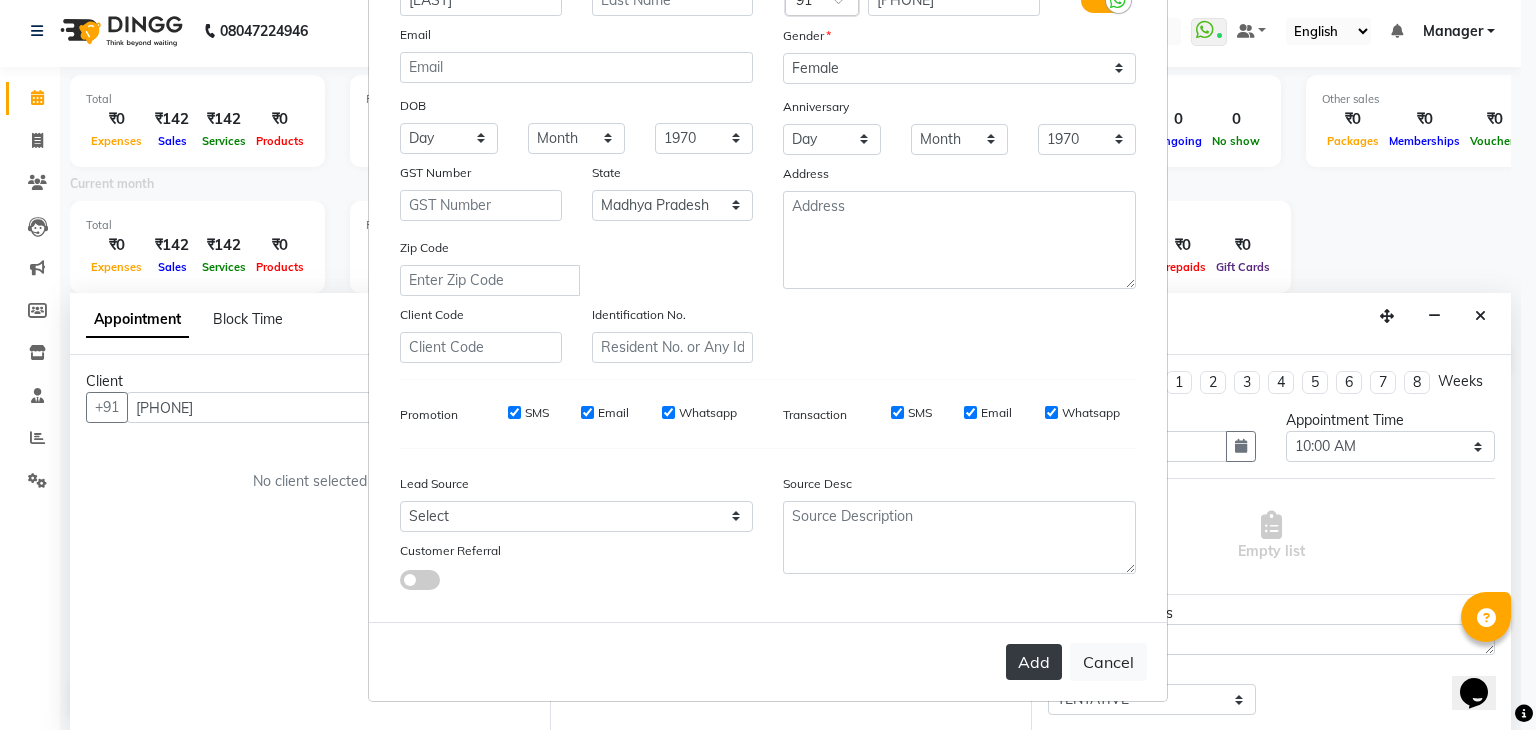 click on "Add" at bounding box center [1034, 662] 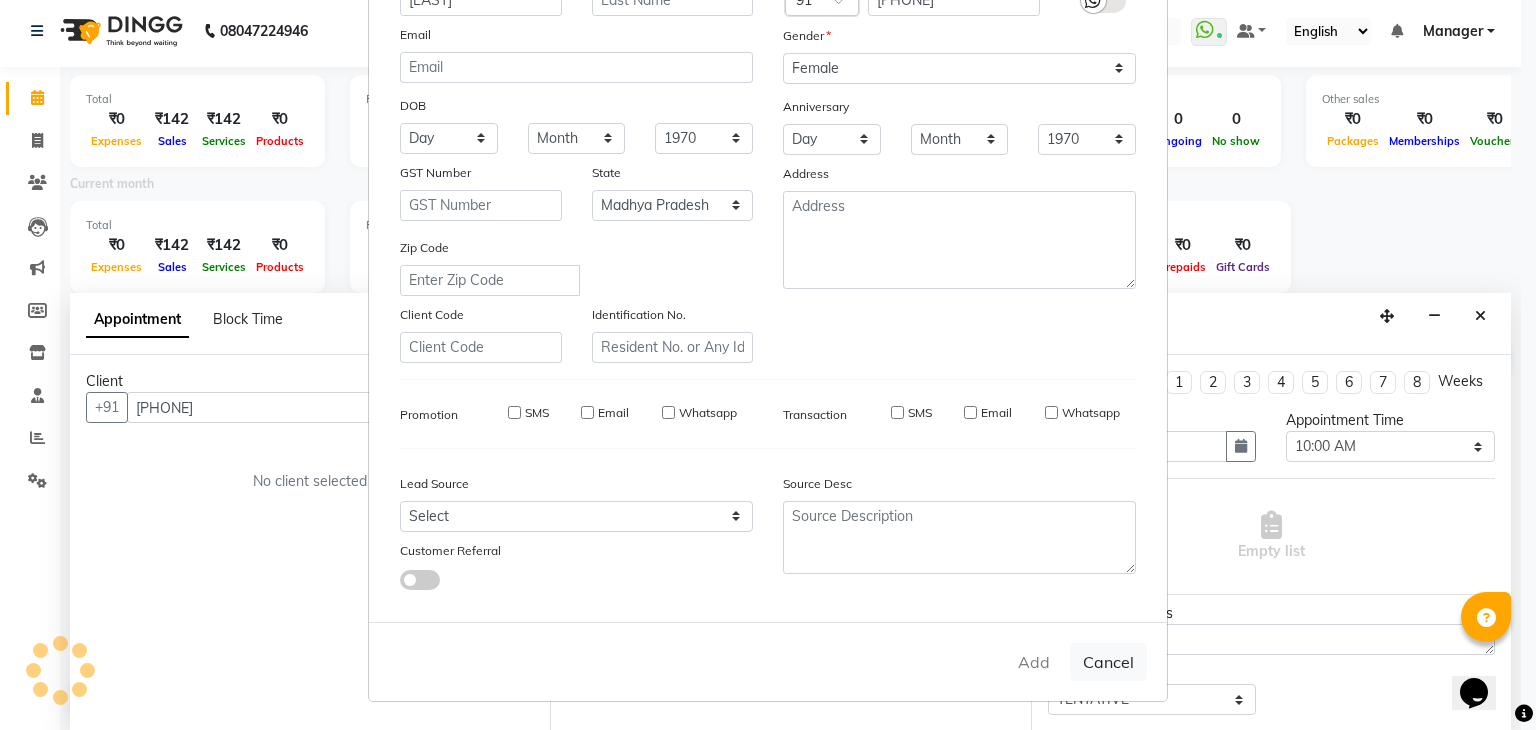 type on "88******09" 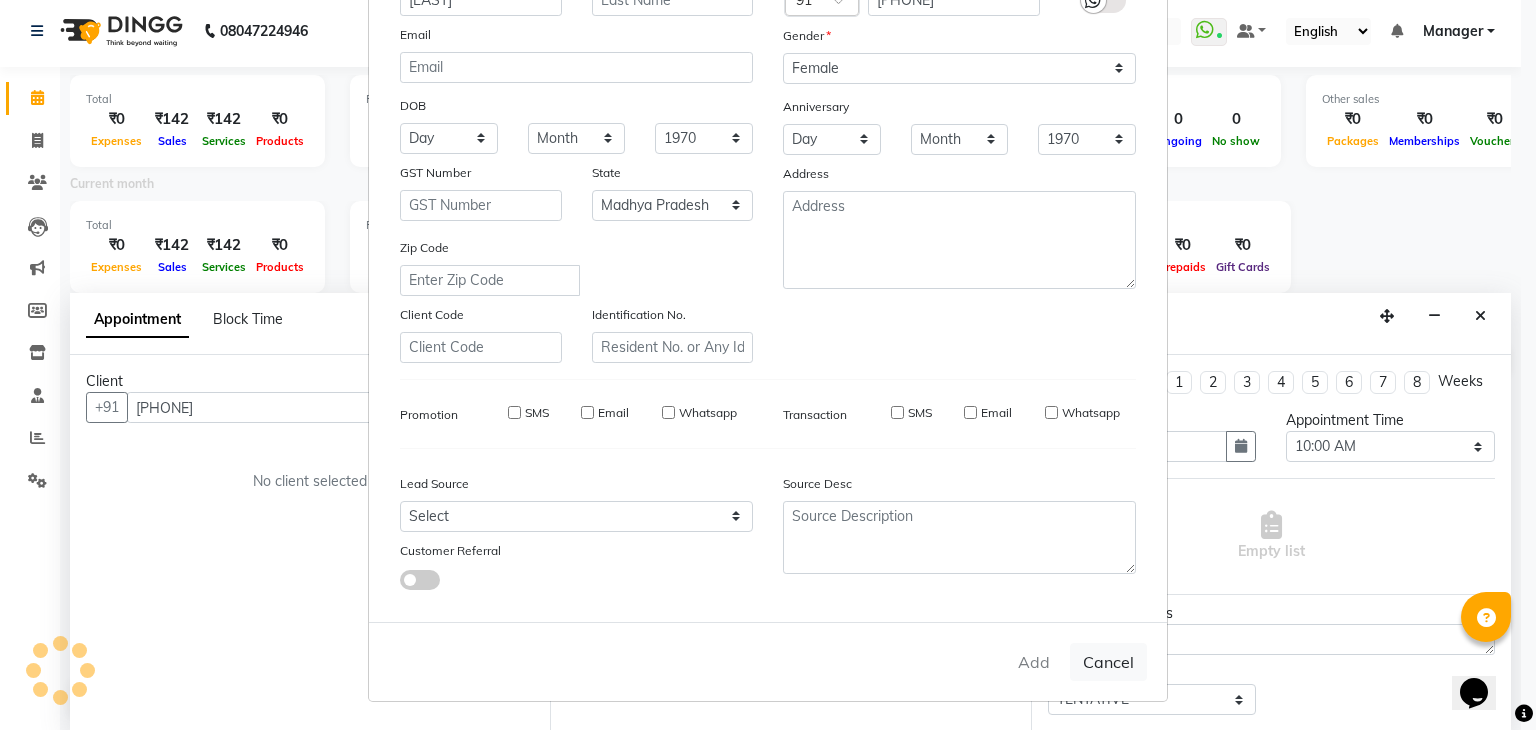 type 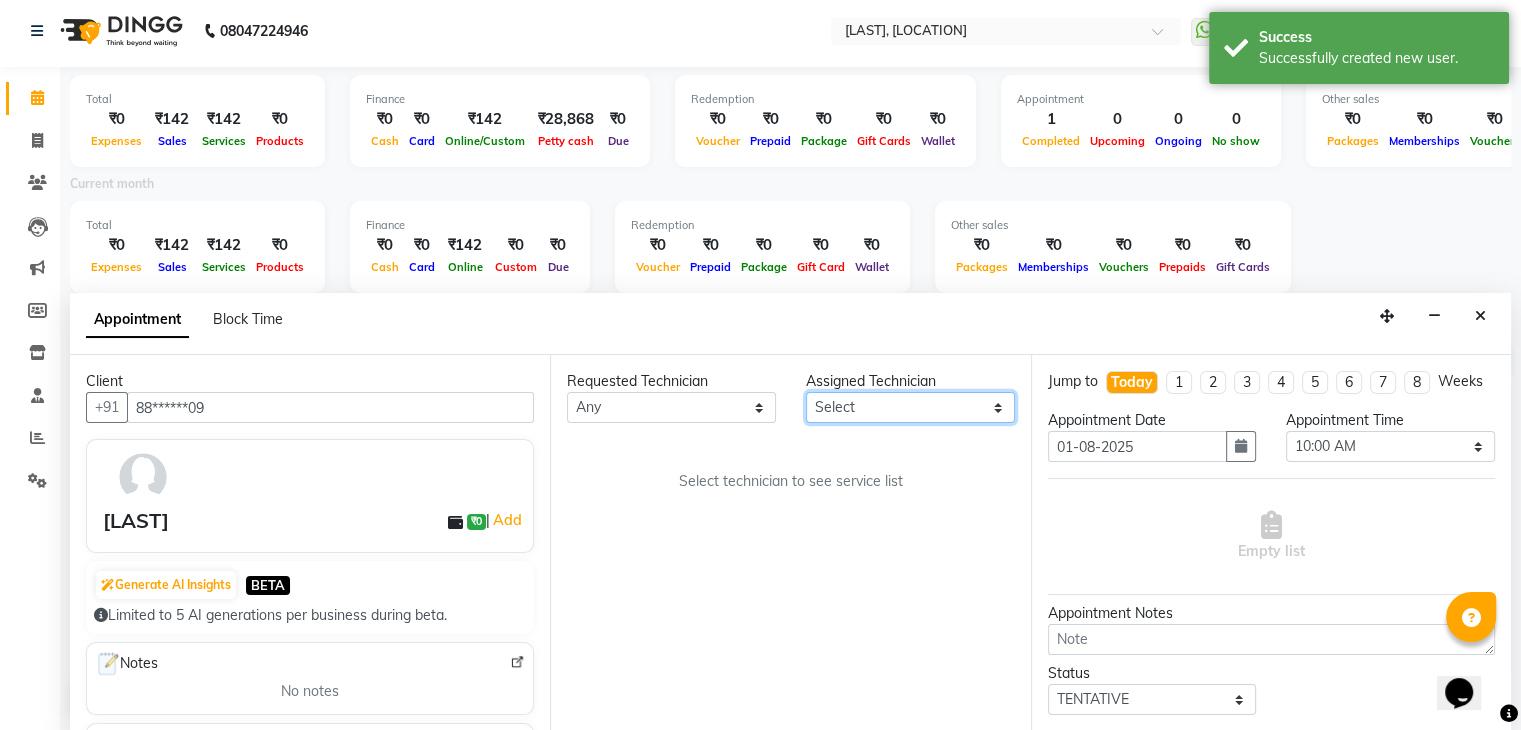 click on "Select [FIRST] [FIRST] [FIRST] [FIRST] [FIRST] [FIRST] [FIRST] [FIRST] [FIRST] [FIRST]" at bounding box center [910, 407] 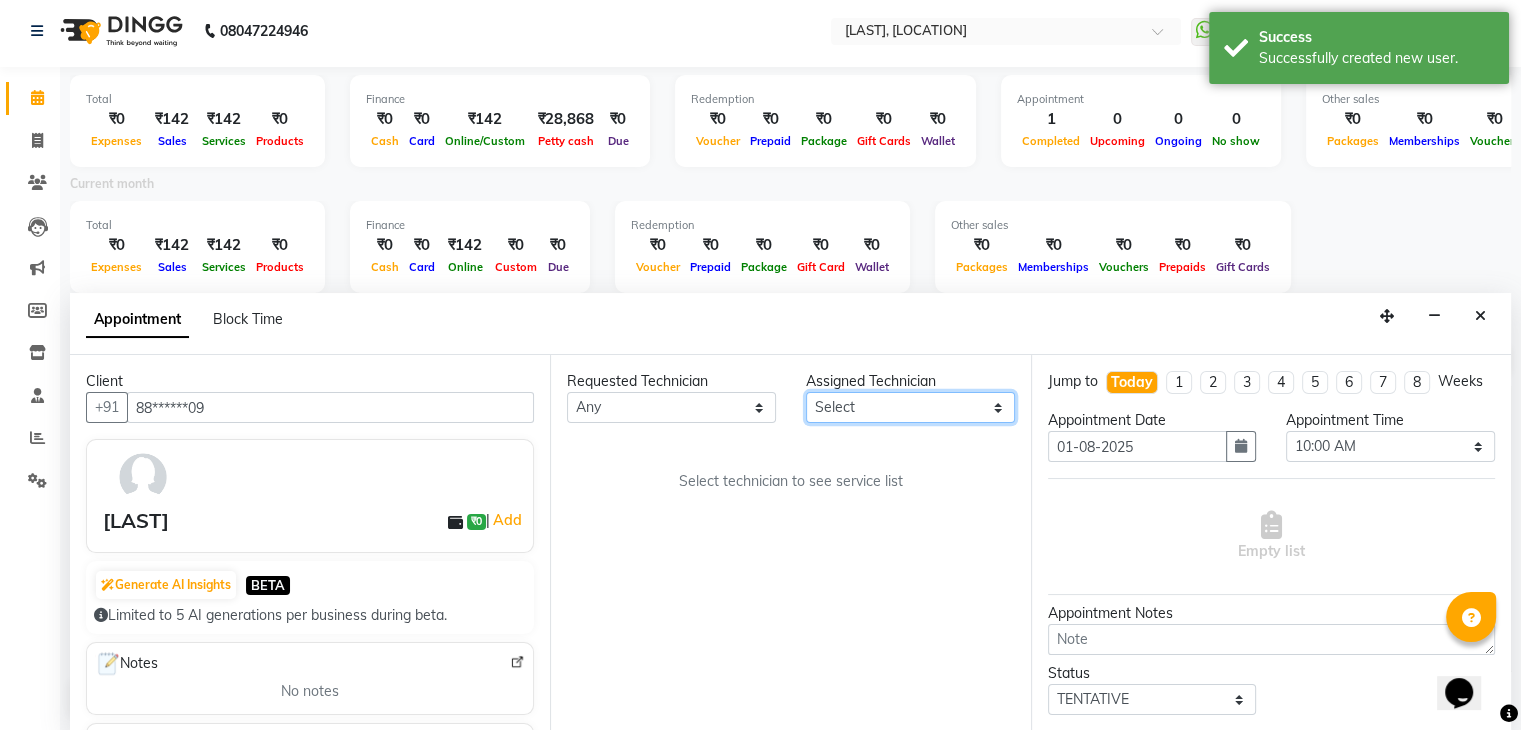 select on "80453" 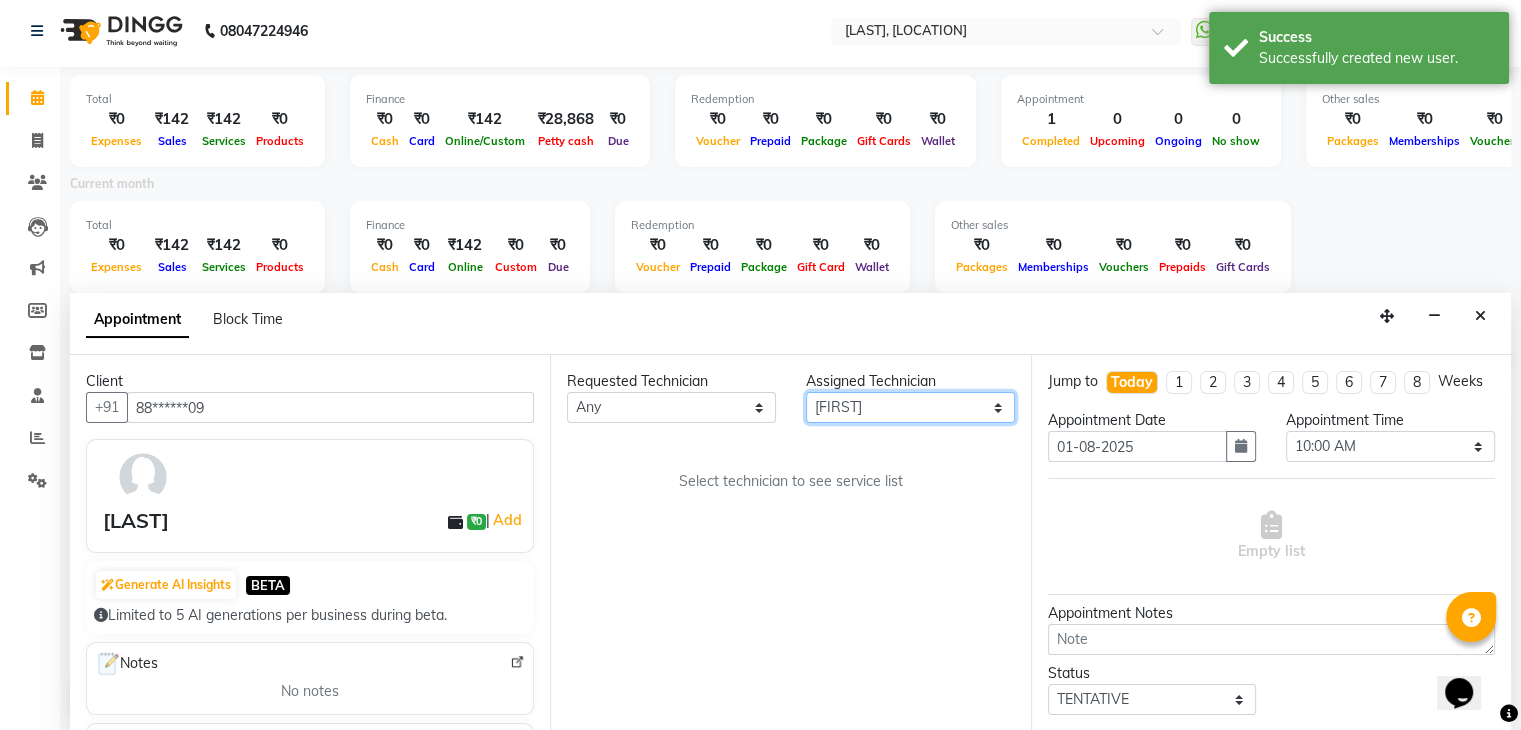 click on "Select [FIRST] [FIRST] [FIRST] [FIRST] [FIRST] [FIRST] [FIRST] [FIRST] [FIRST] [FIRST]" at bounding box center (910, 407) 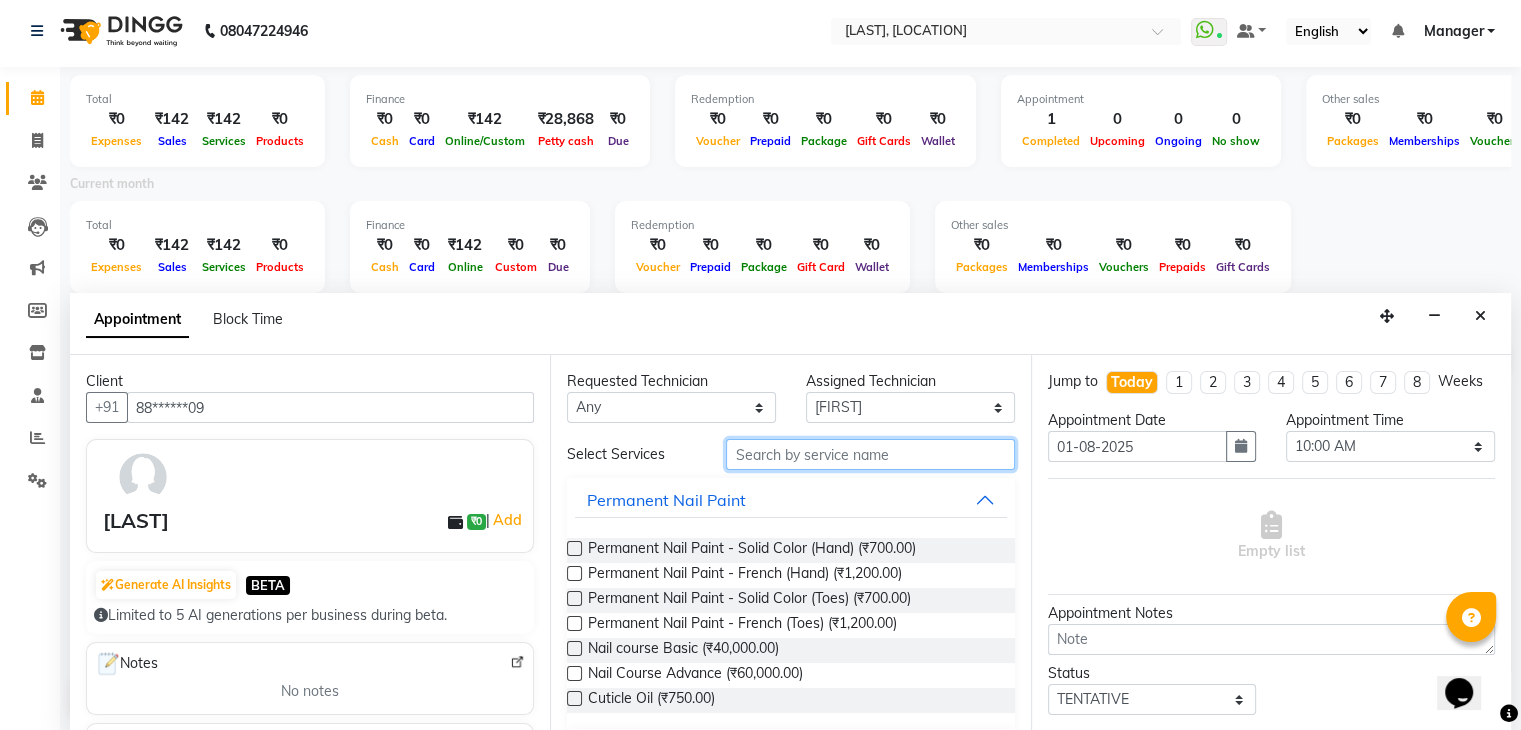 click at bounding box center [870, 454] 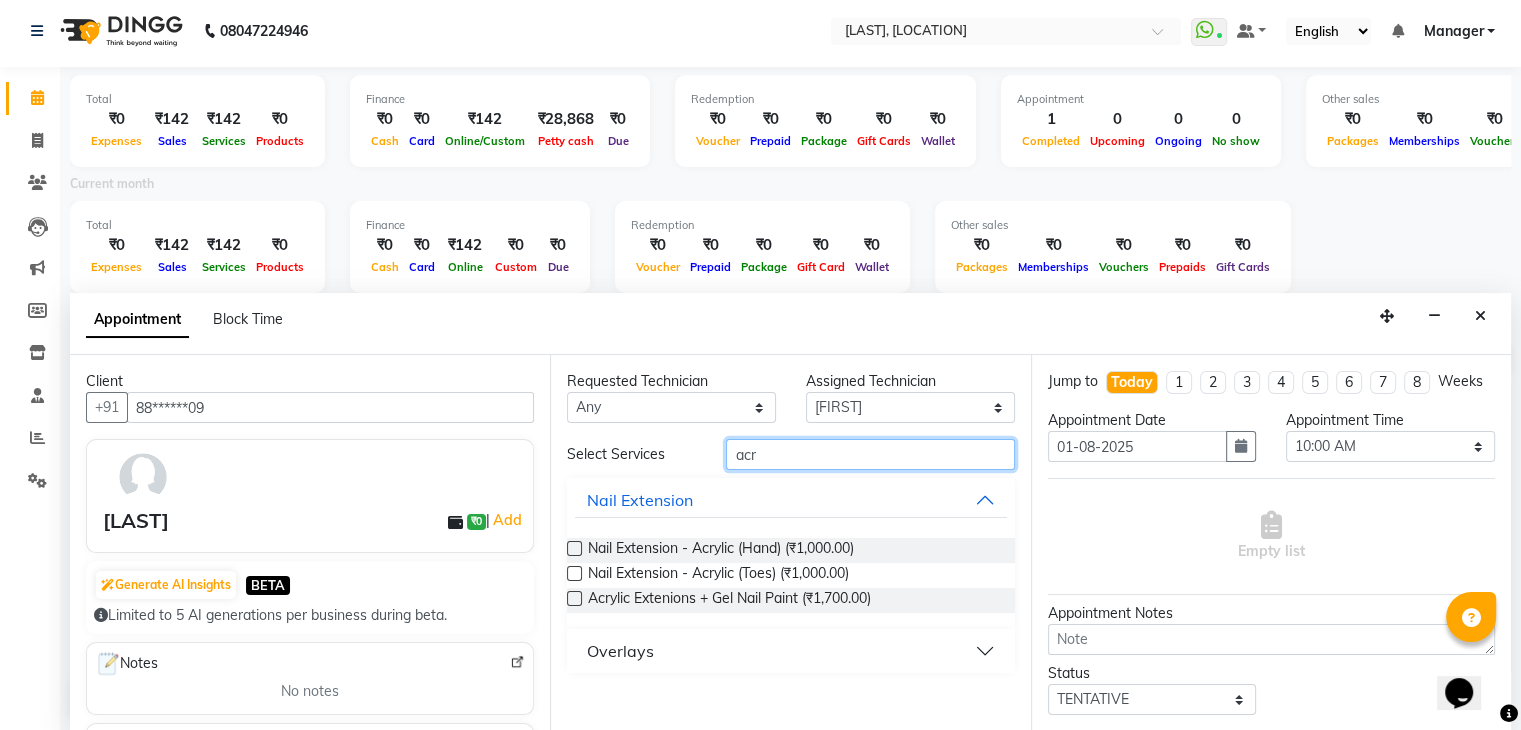 type on "acr" 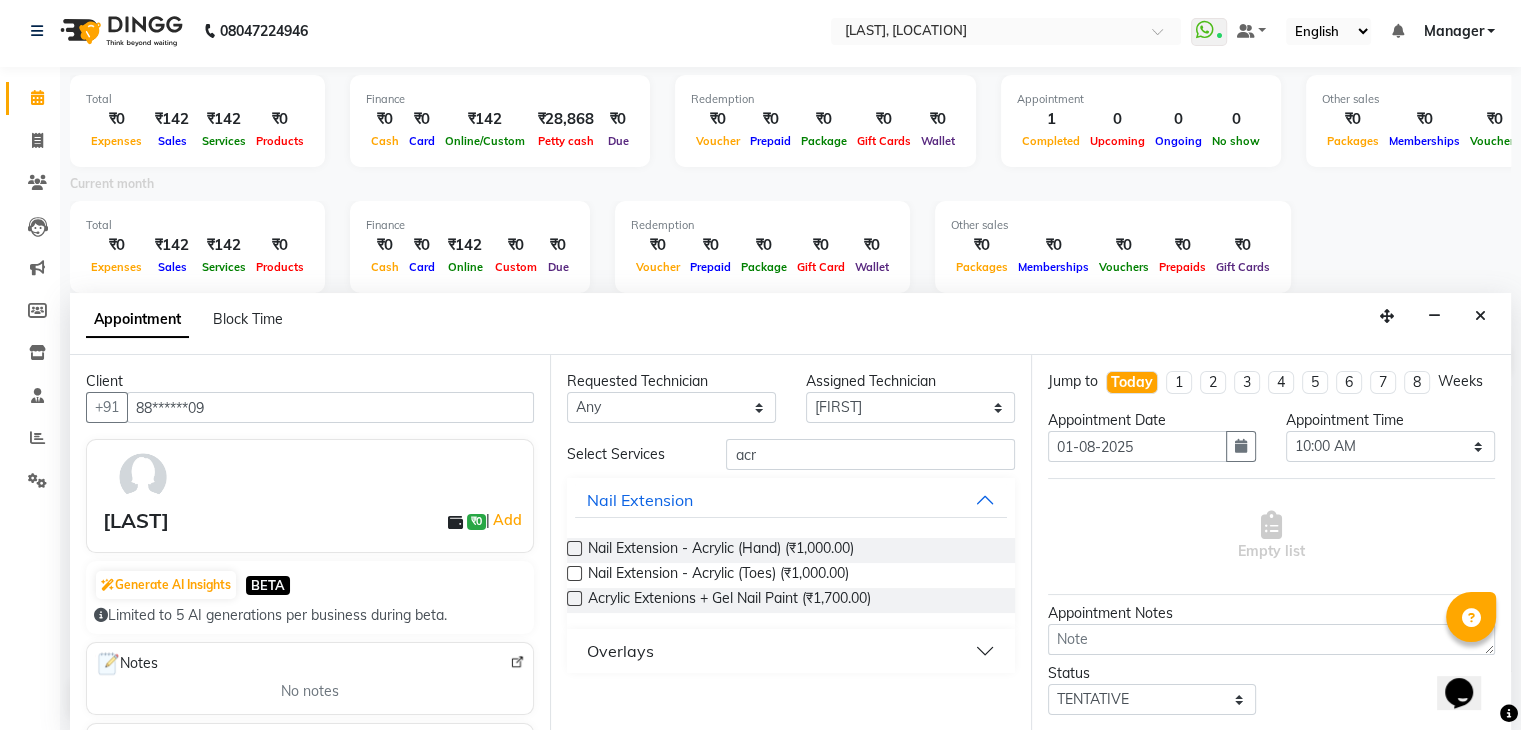 click at bounding box center (574, 548) 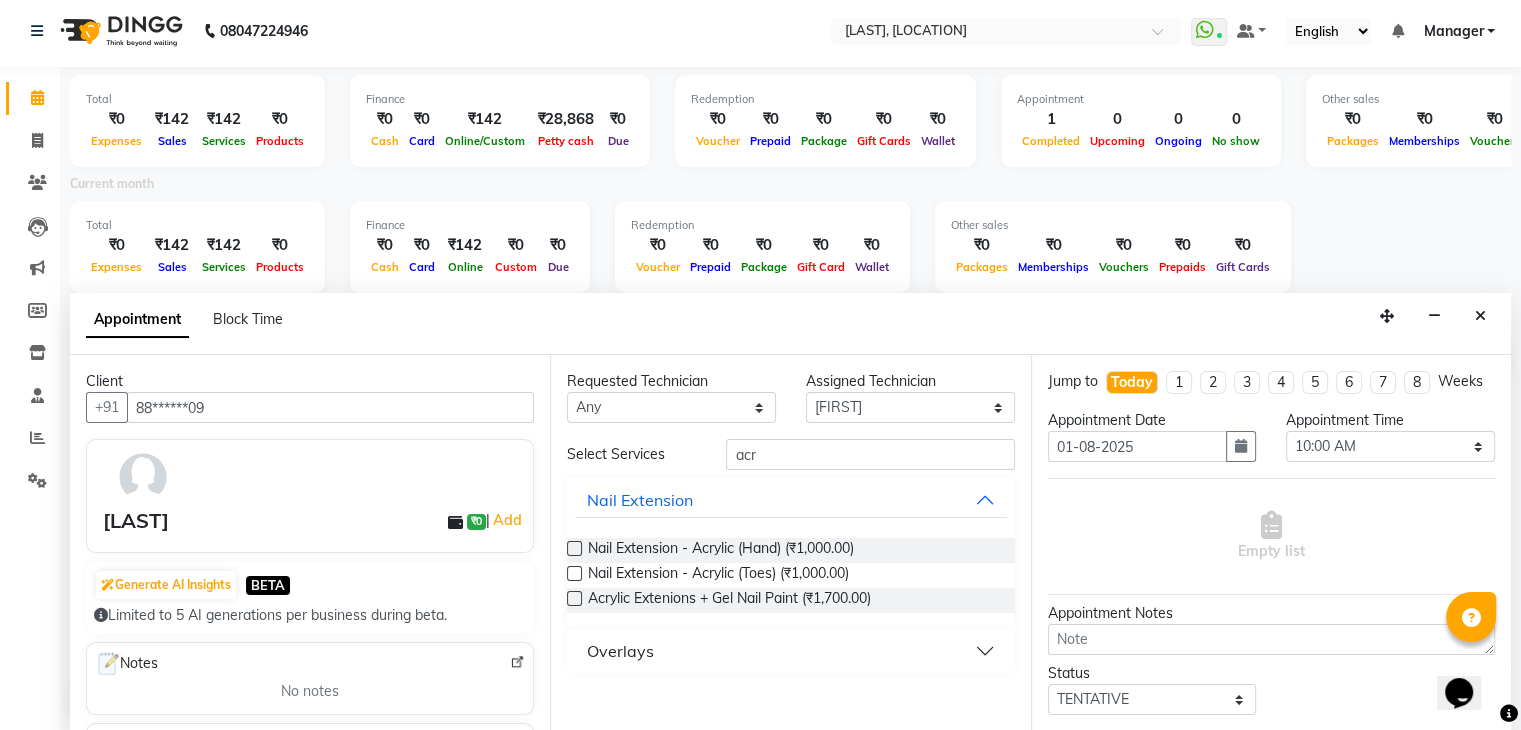 click at bounding box center [573, 550] 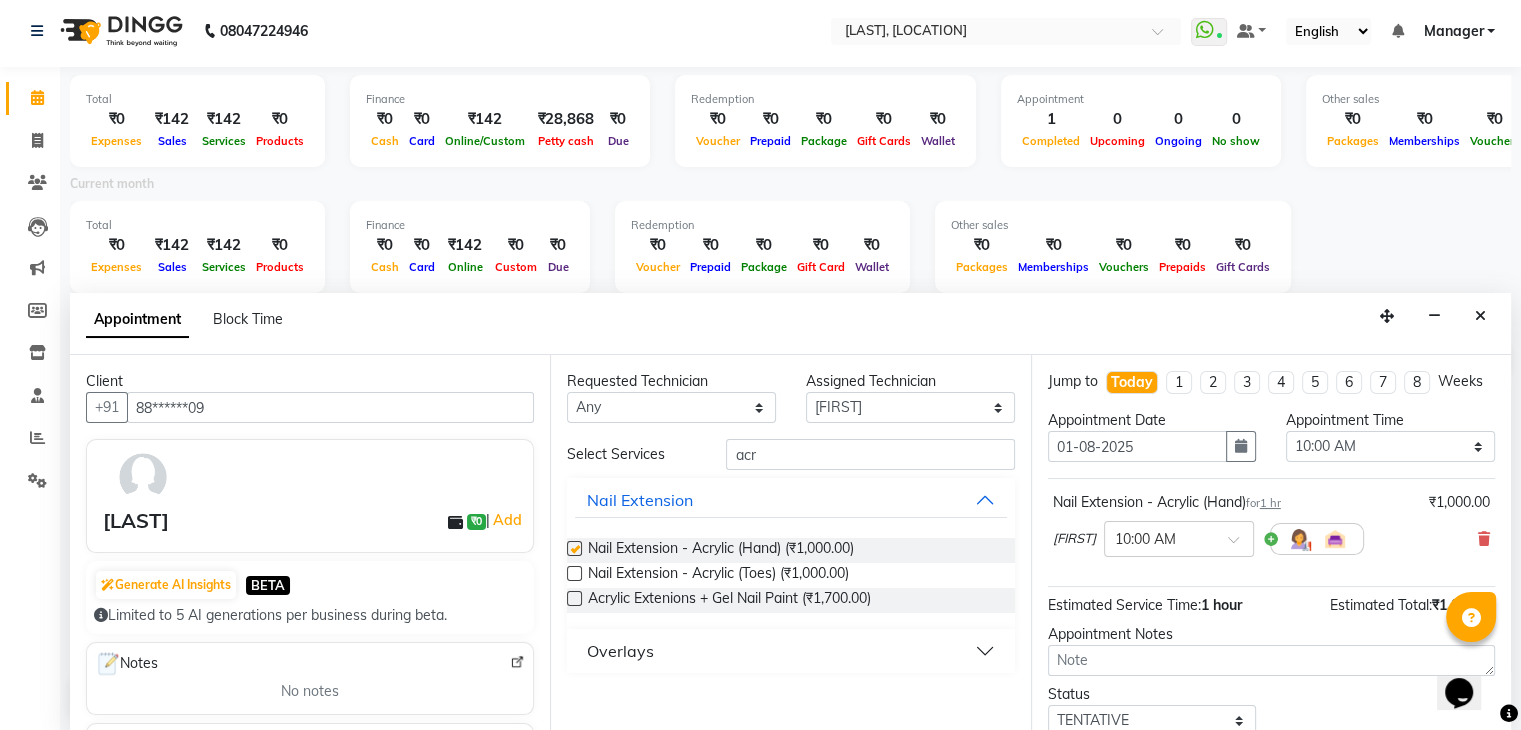 checkbox on "false" 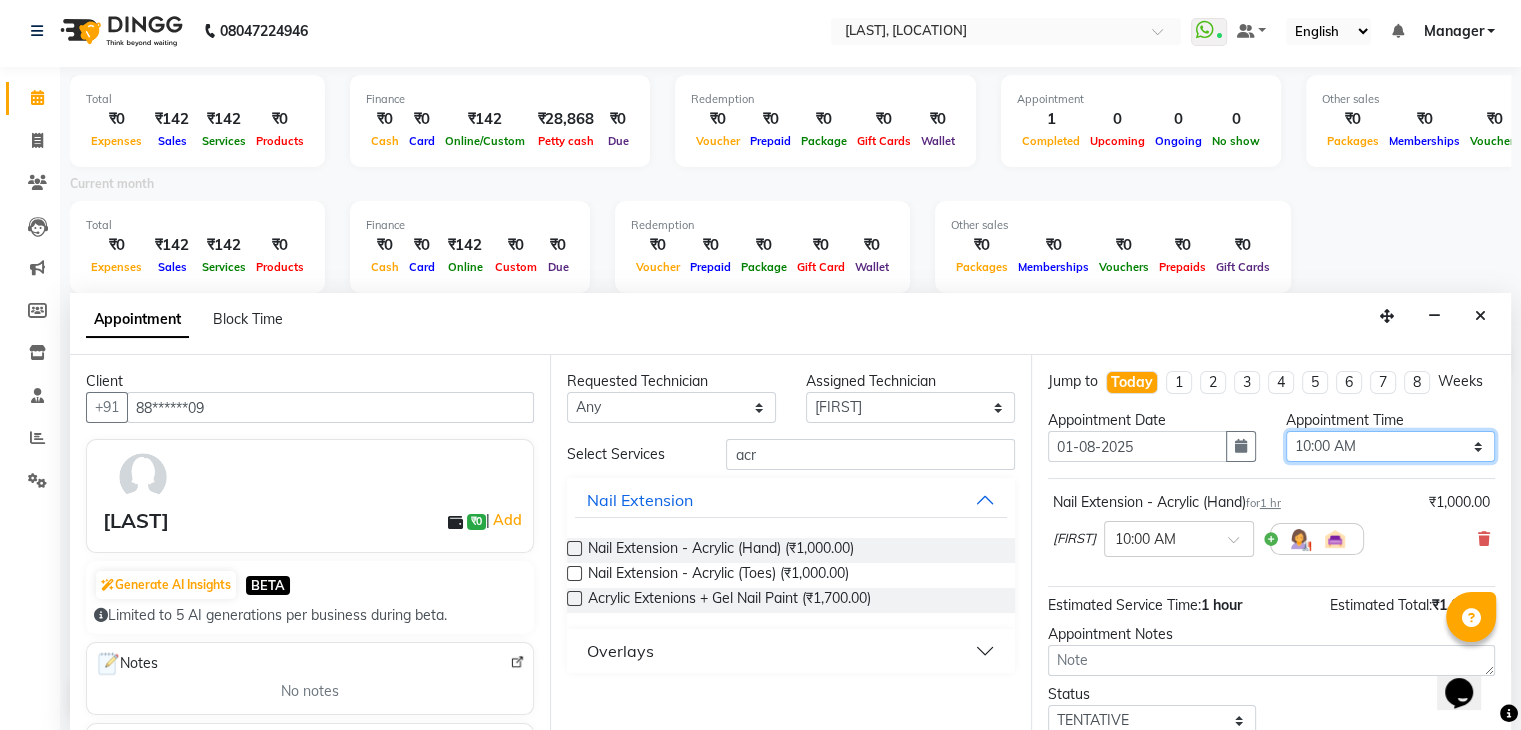 click on "Select 10:00 AM 10:15 AM 10:30 AM 10:45 AM 11:00 AM 11:15 AM 11:30 AM 11:45 AM 12:00 PM 12:15 PM 12:30 PM 12:45 PM 01:00 PM 01:15 PM 01:30 PM 01:45 PM 02:00 PM 02:15 PM 02:30 PM 02:45 PM 03:00 PM 03:15 PM 03:30 PM 03:45 PM 04:00 PM 04:15 PM 04:30 PM 04:45 PM 05:00 PM 05:15 PM 05:30 PM 05:45 PM 06:00 PM 06:15 PM 06:30 PM 06:45 PM 07:00 PM 07:15 PM 07:30 PM 07:45 PM 08:00 PM 08:15 PM 08:30 PM 08:45 PM 09:00 PM" at bounding box center [1390, 446] 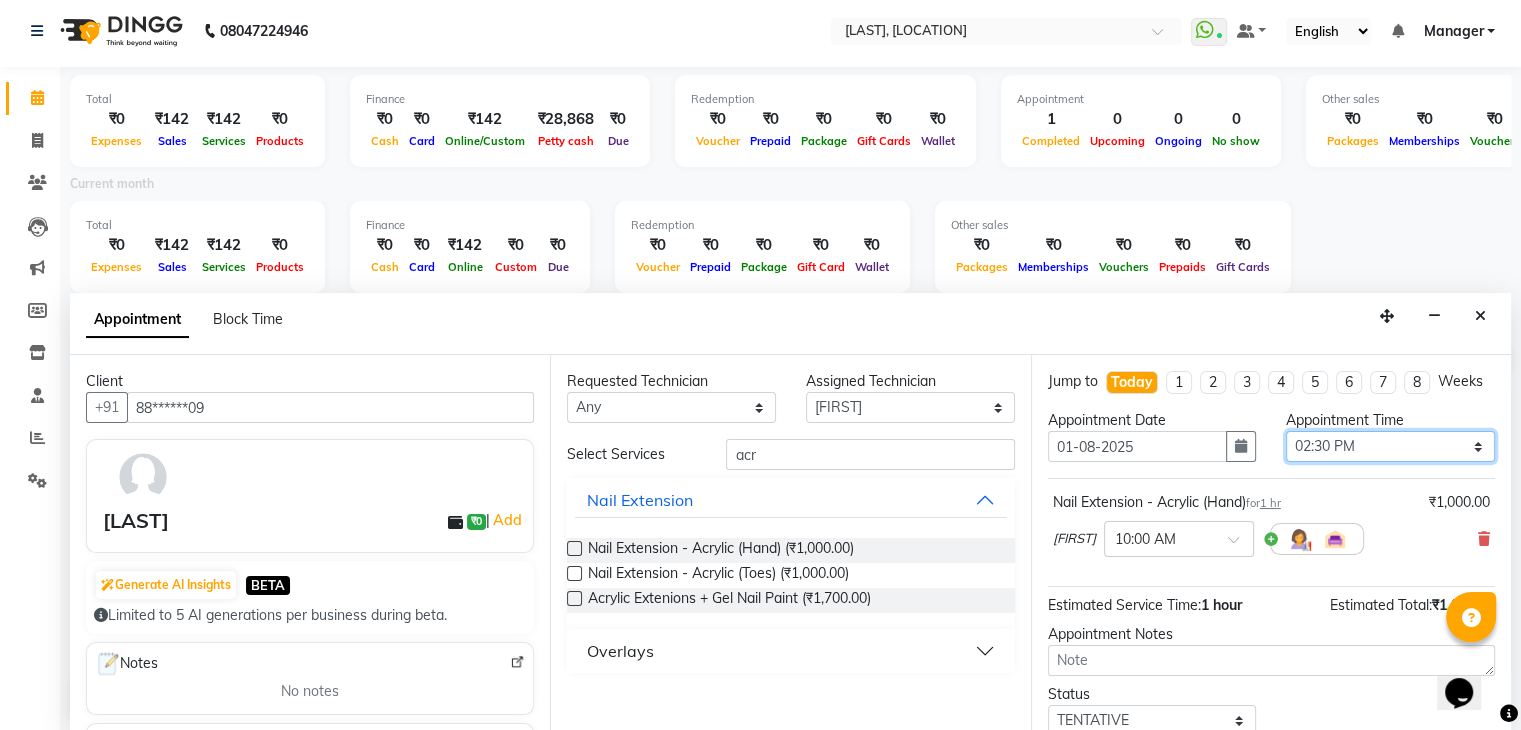 click on "Select 10:00 AM 10:15 AM 10:30 AM 10:45 AM 11:00 AM 11:15 AM 11:30 AM 11:45 AM 12:00 PM 12:15 PM 12:30 PM 12:45 PM 01:00 PM 01:15 PM 01:30 PM 01:45 PM 02:00 PM 02:15 PM 02:30 PM 02:45 PM 03:00 PM 03:15 PM 03:30 PM 03:45 PM 04:00 PM 04:15 PM 04:30 PM 04:45 PM 05:00 PM 05:15 PM 05:30 PM 05:45 PM 06:00 PM 06:15 PM 06:30 PM 06:45 PM 07:00 PM 07:15 PM 07:30 PM 07:45 PM 08:00 PM 08:15 PM 08:30 PM 08:45 PM 09:00 PM" at bounding box center [1390, 446] 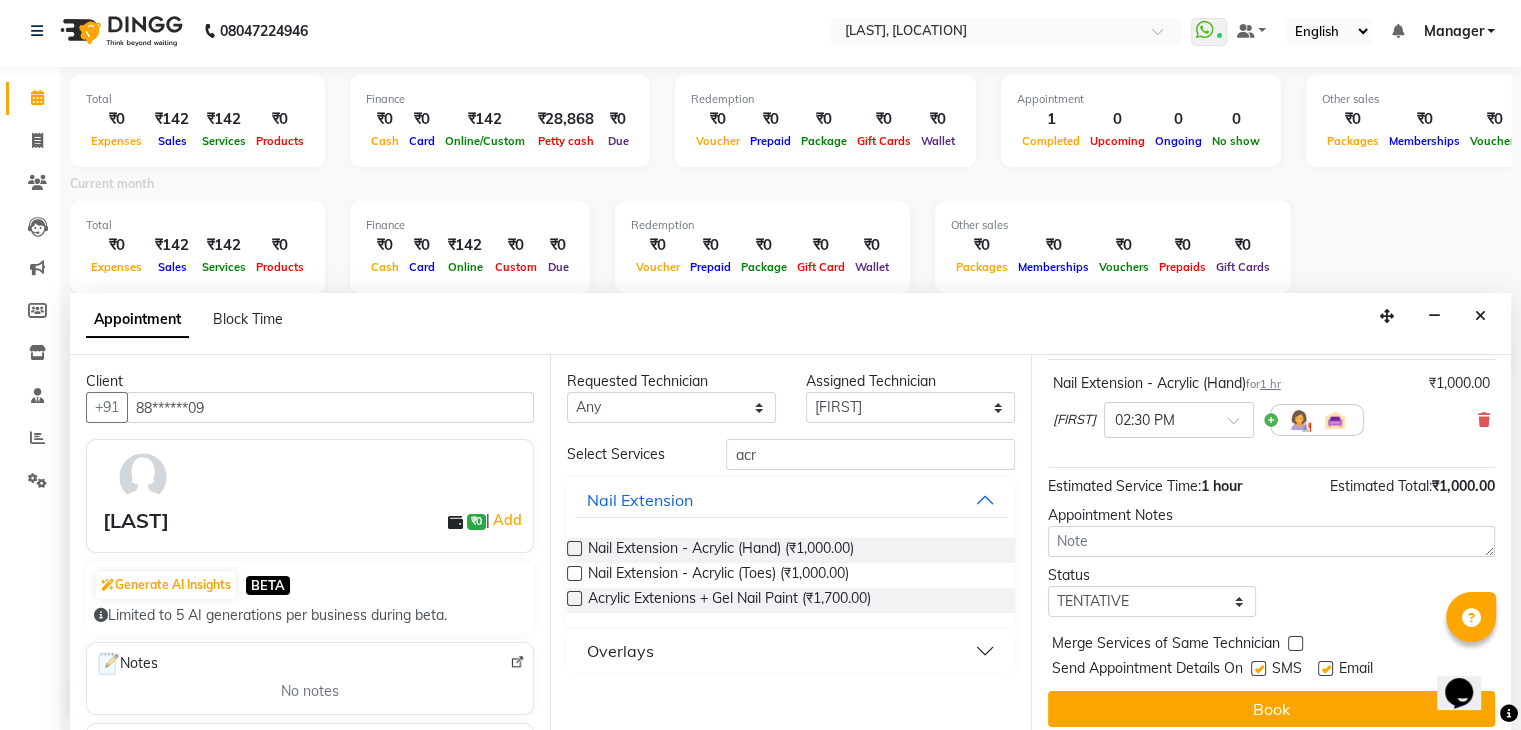scroll, scrollTop: 149, scrollLeft: 0, axis: vertical 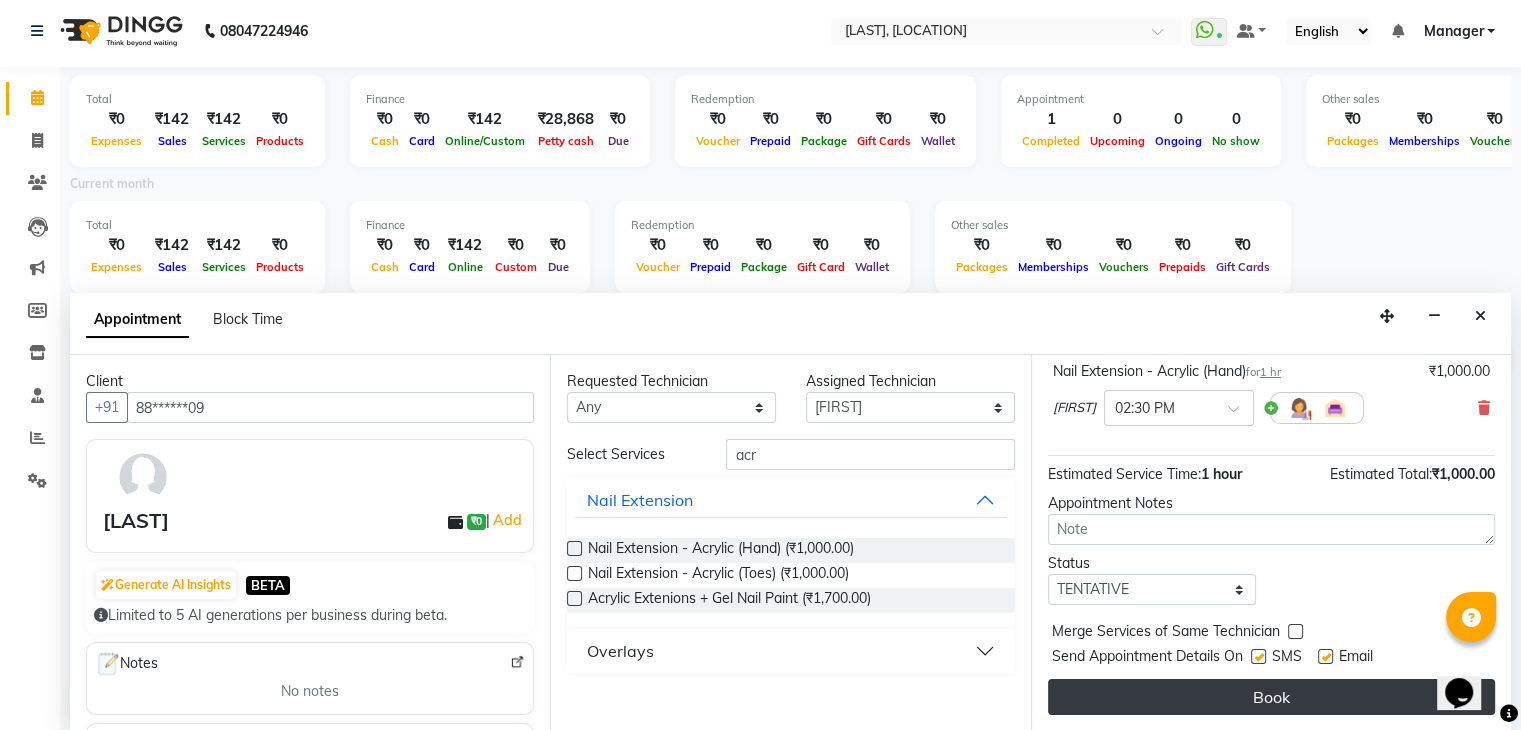 click on "Book" at bounding box center [1271, 697] 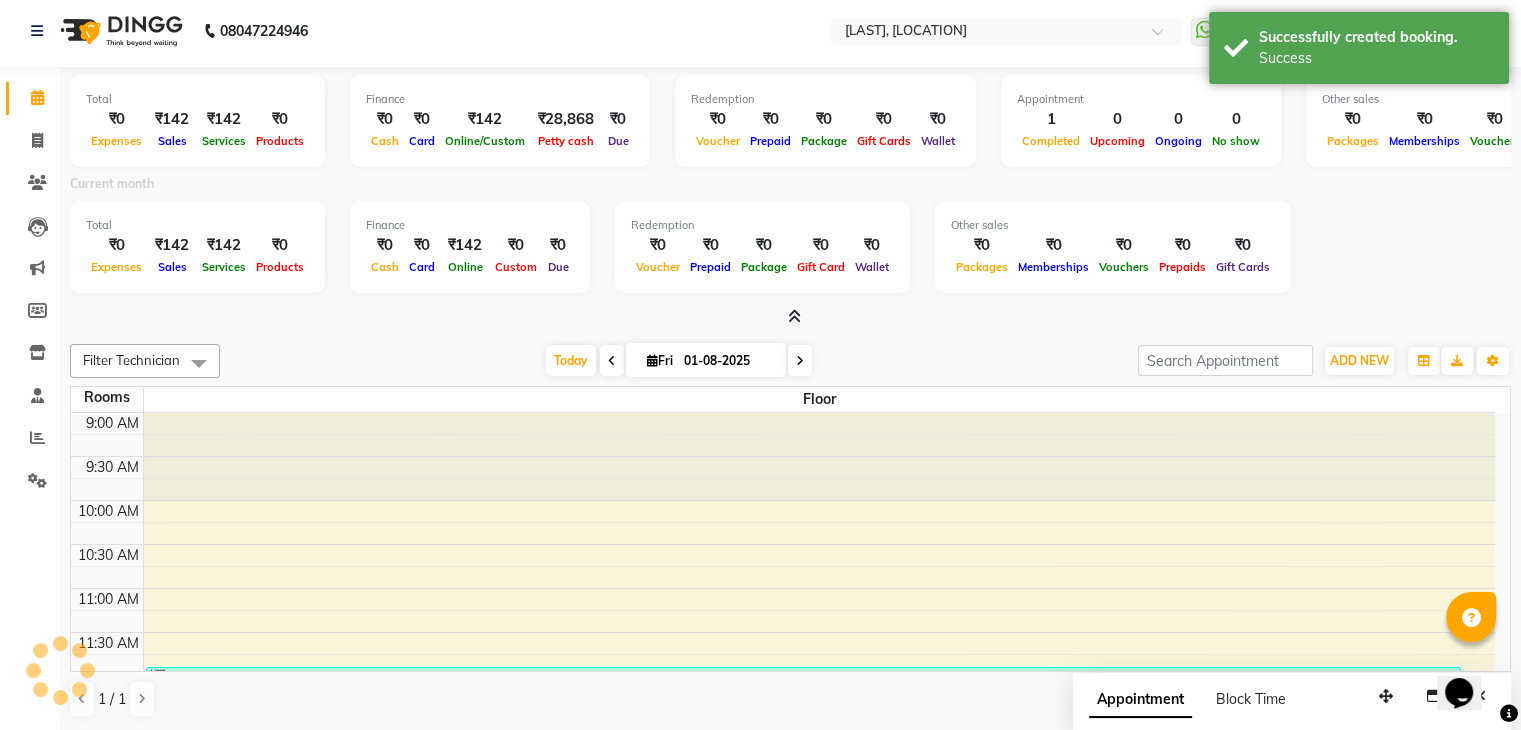 scroll, scrollTop: 0, scrollLeft: 0, axis: both 